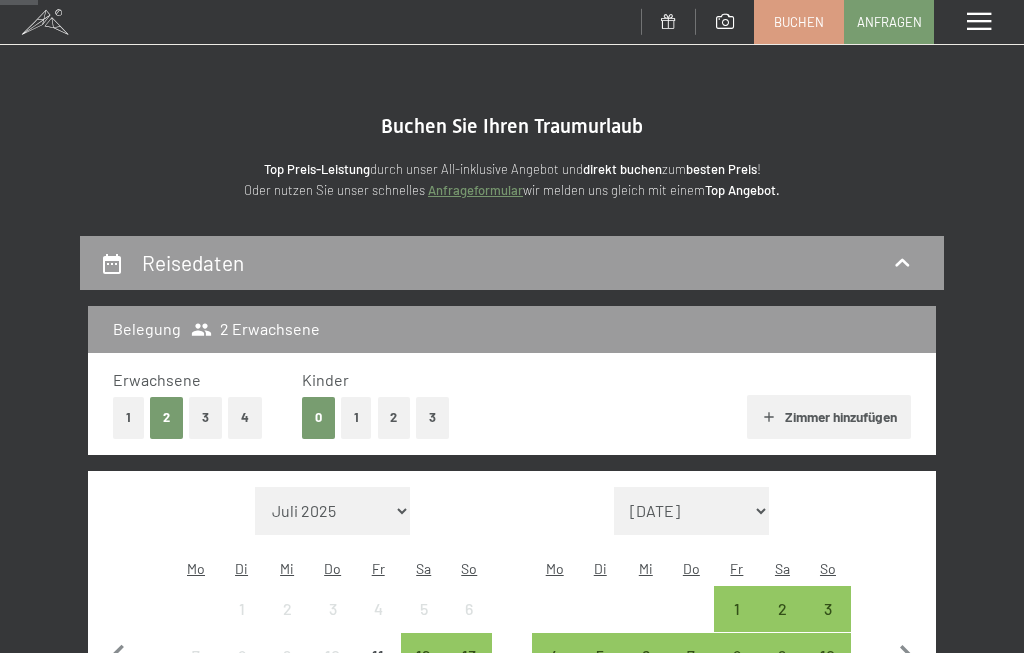 scroll, scrollTop: 267, scrollLeft: 0, axis: vertical 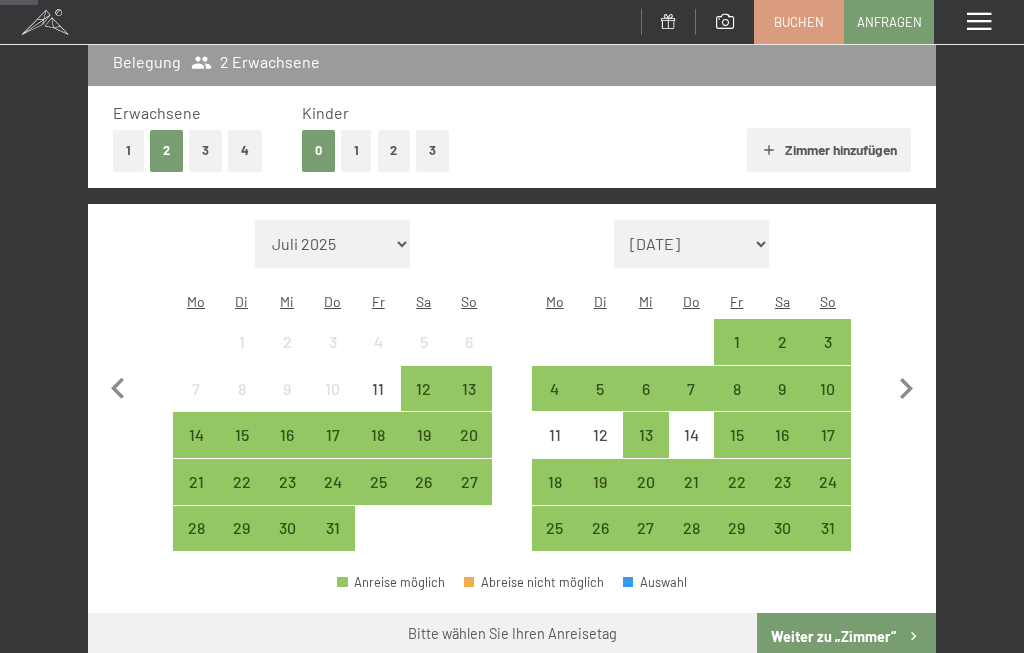click 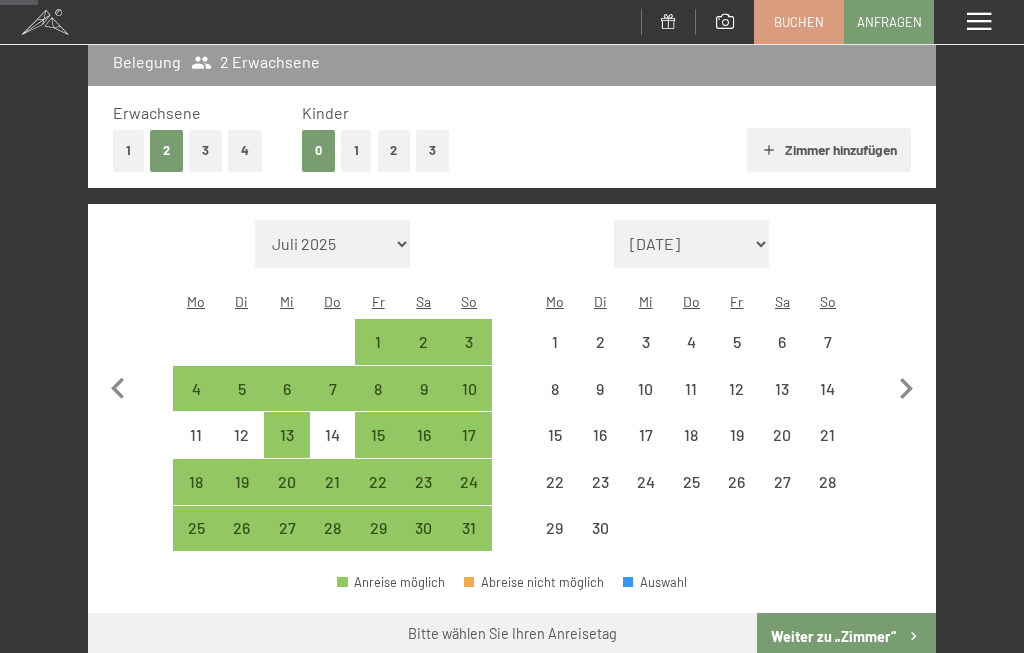 select on "2025-08-01" 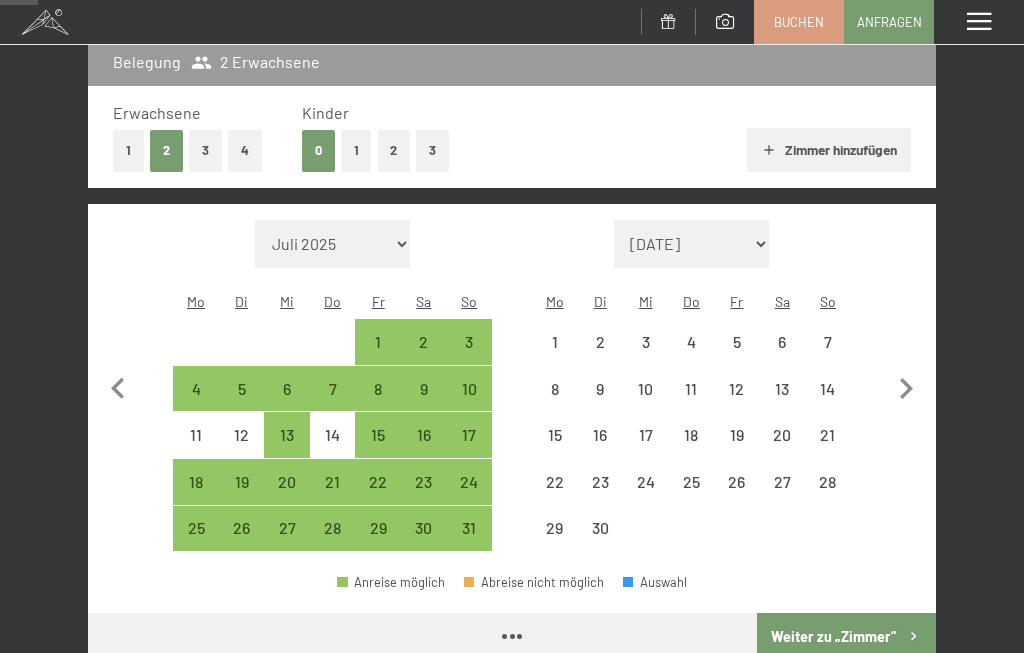 click 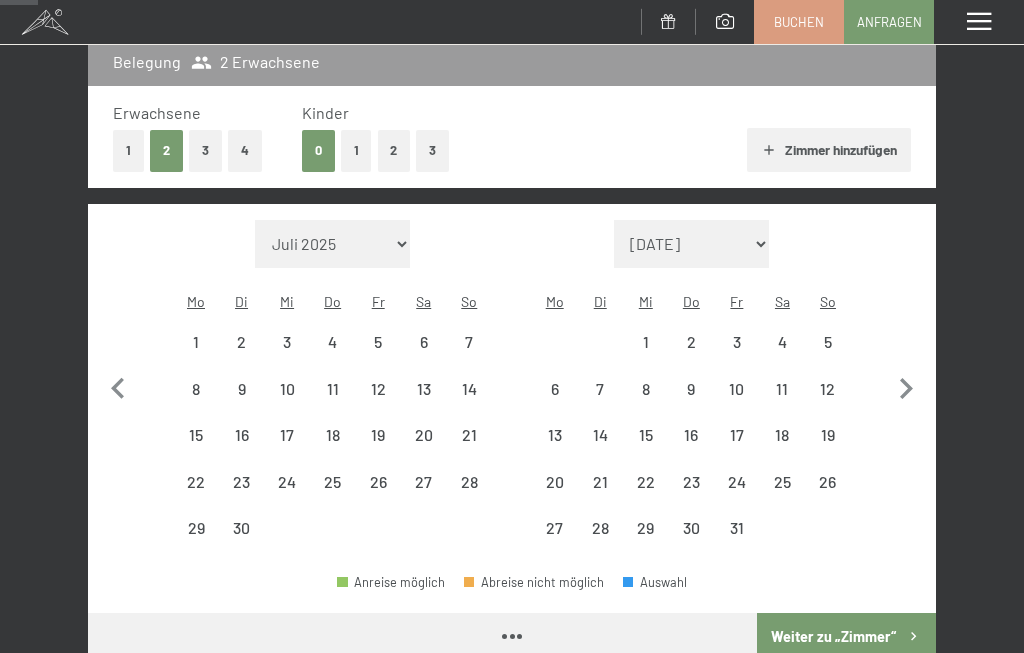 click 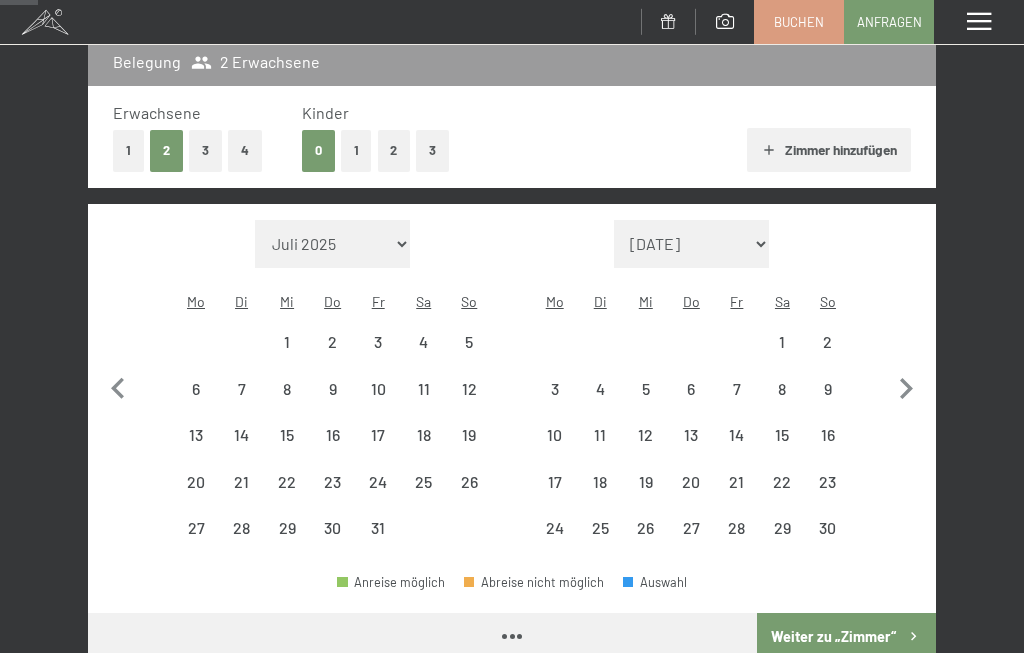 click 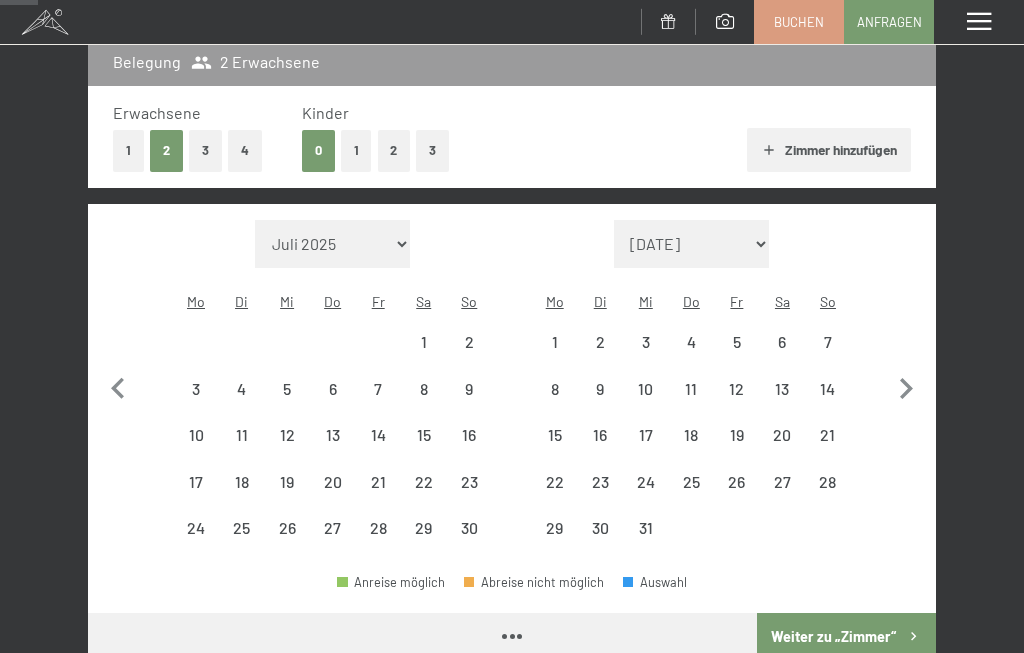 click 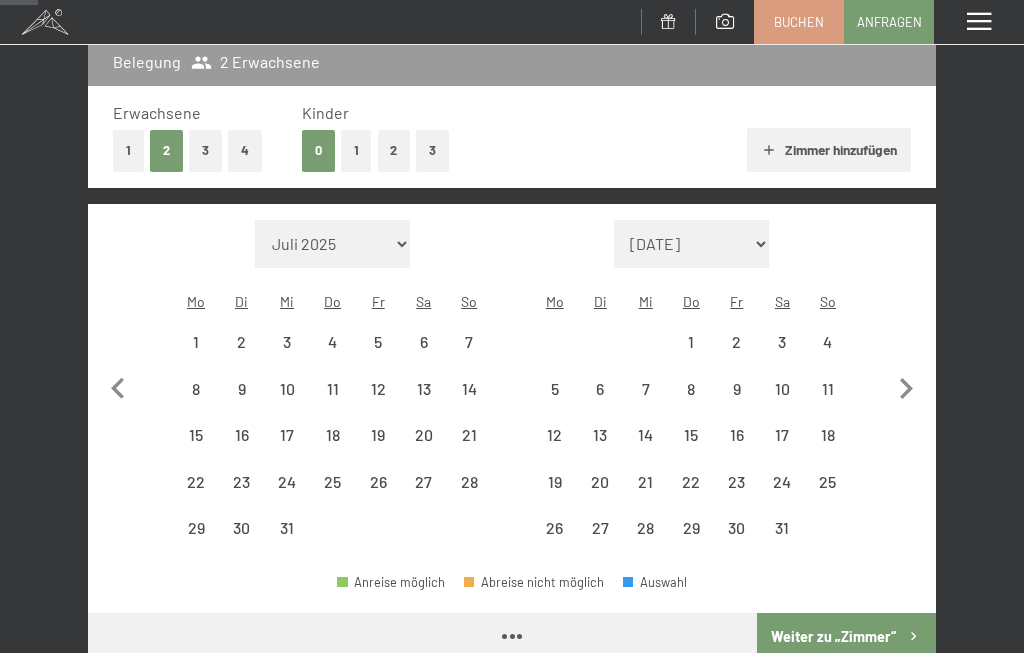 click 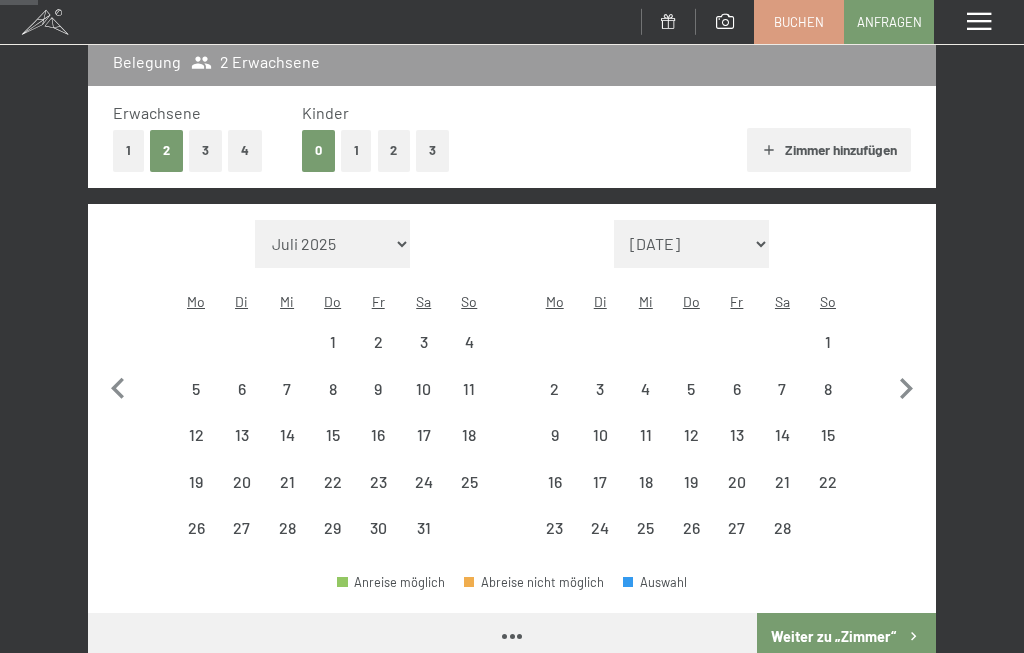 click 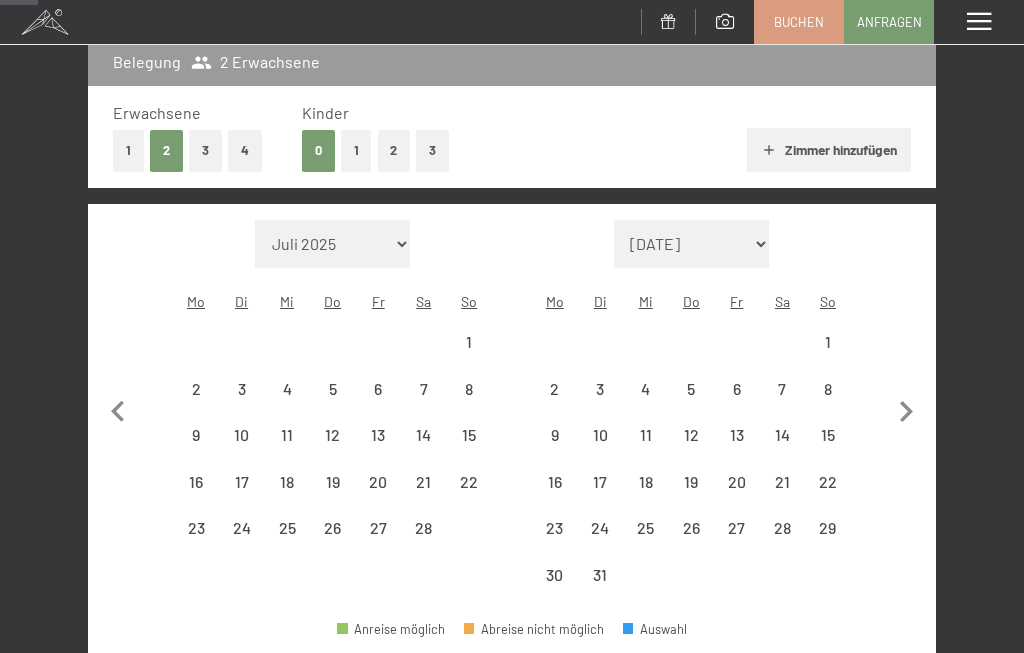 select on "2026-02-01" 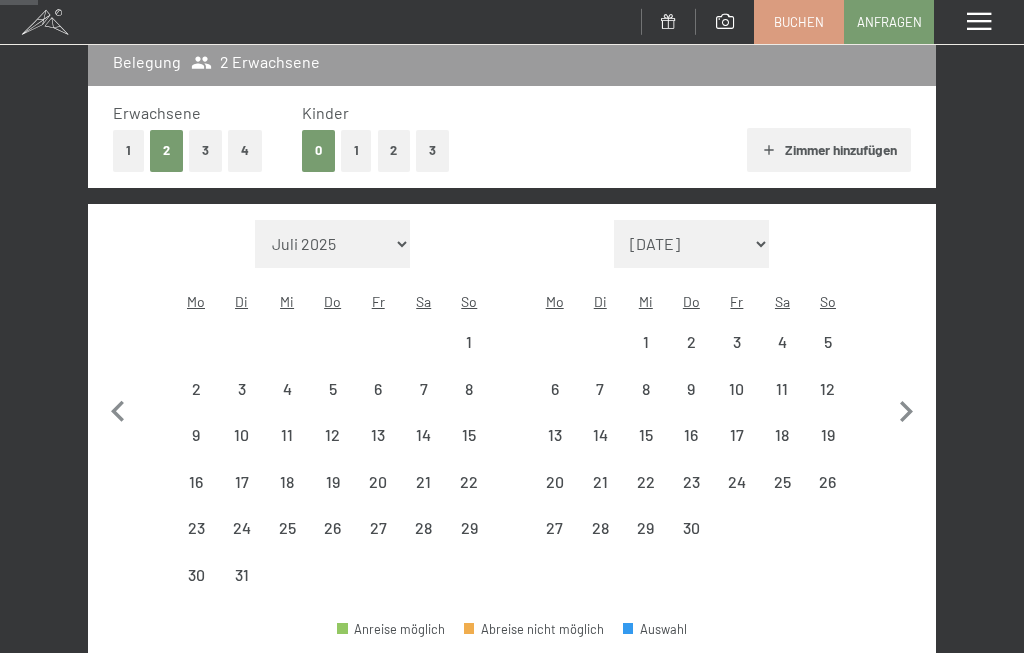 select on "2026-03-01" 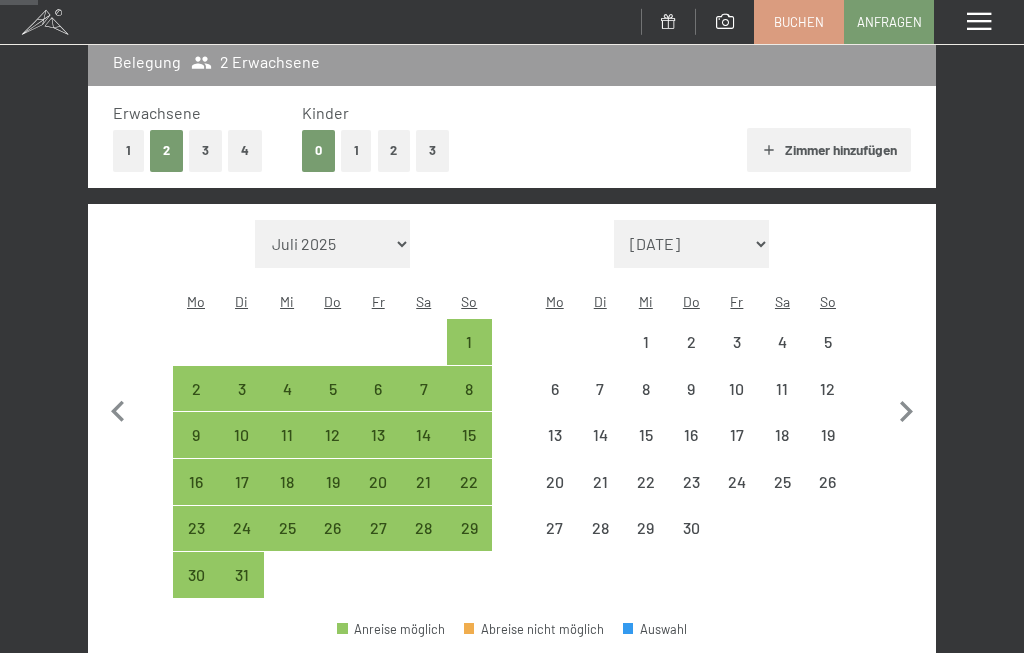 click 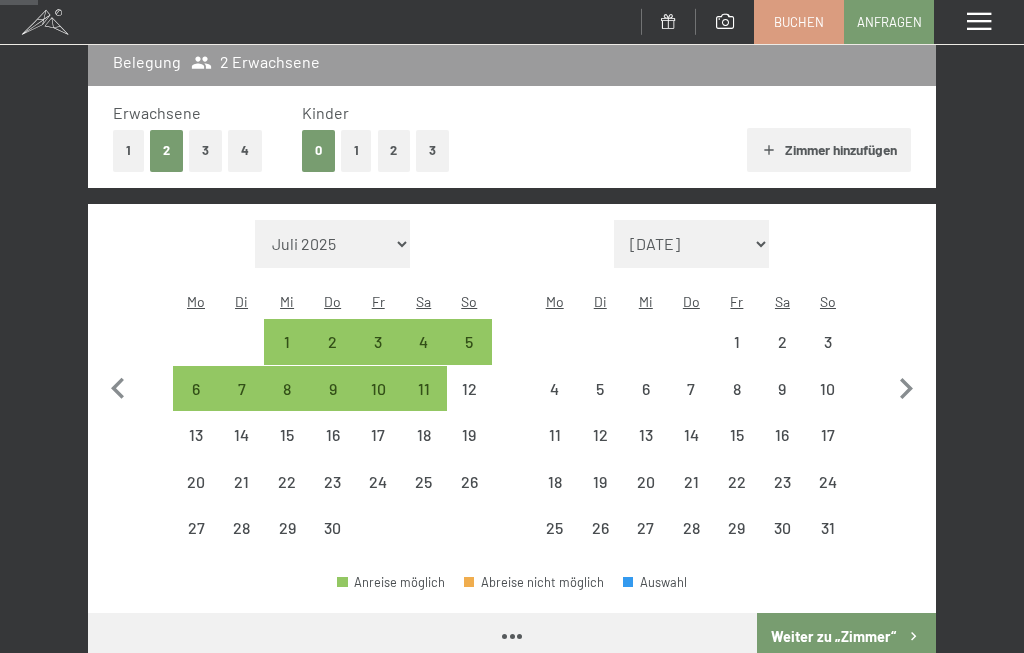select on "2026-04-01" 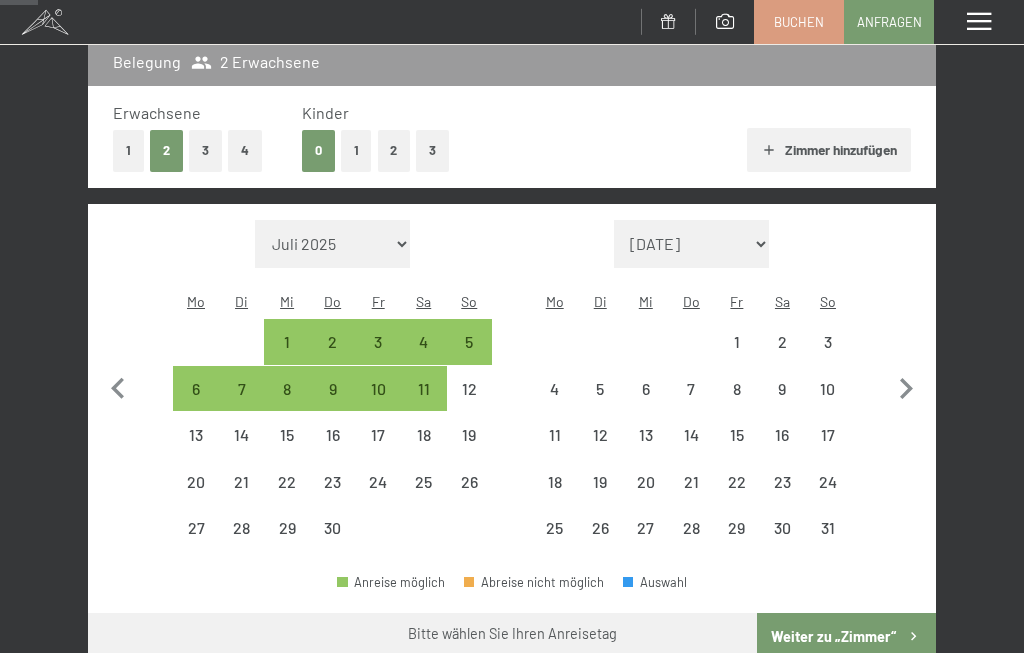 click 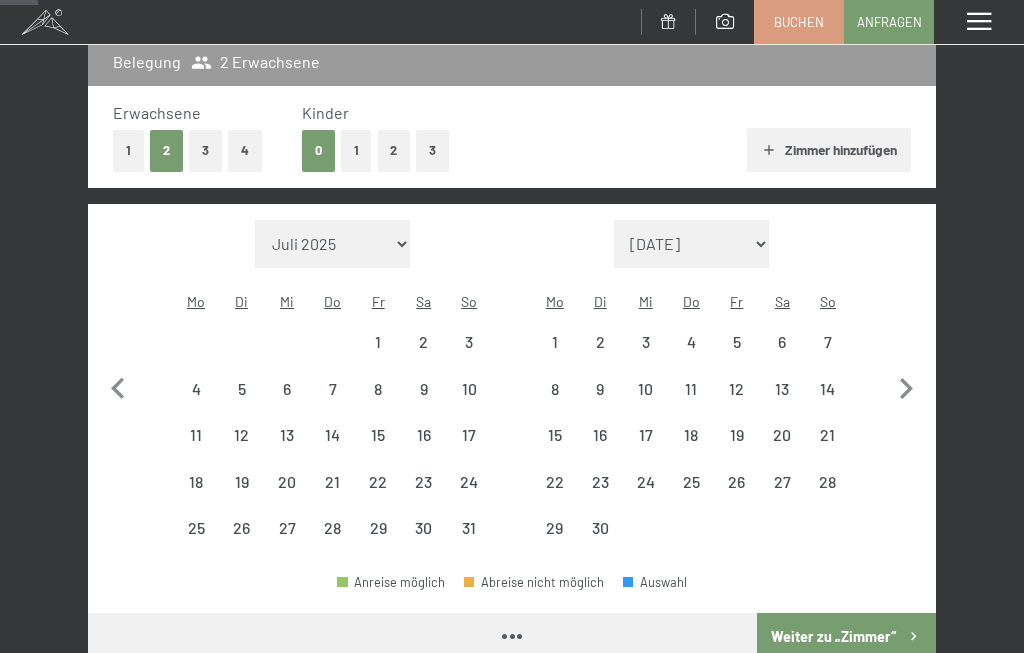 click 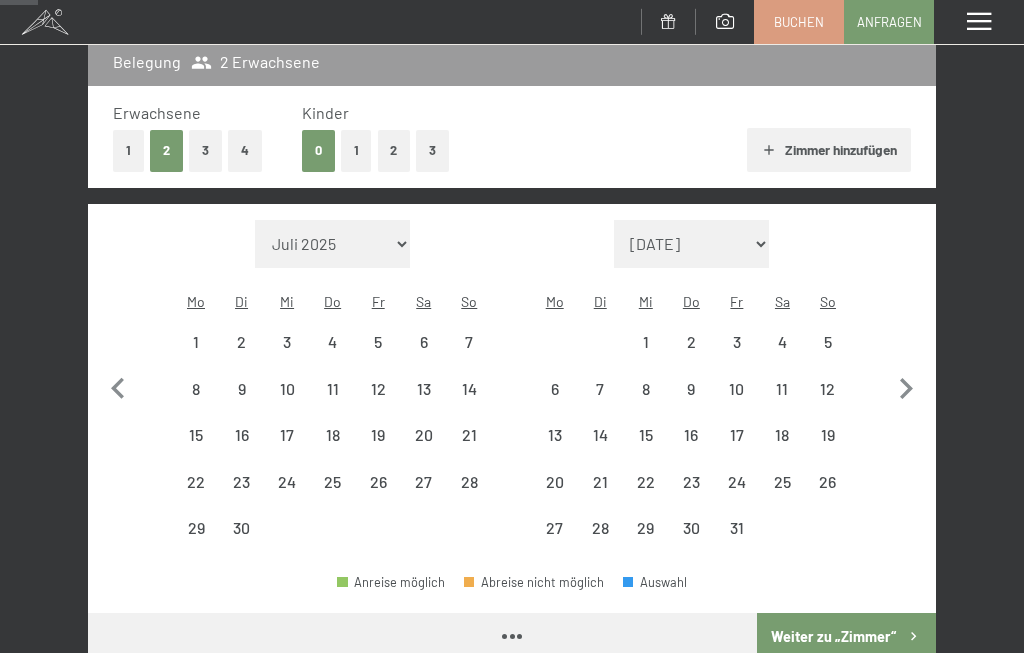 select on "2026-06-01" 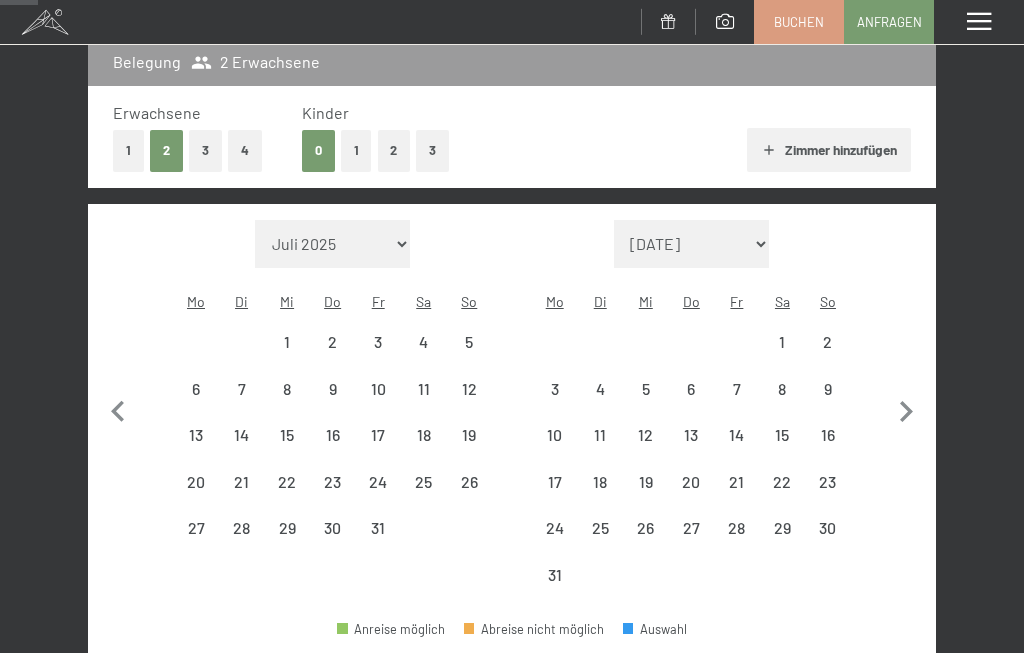 select on "2026-07-01" 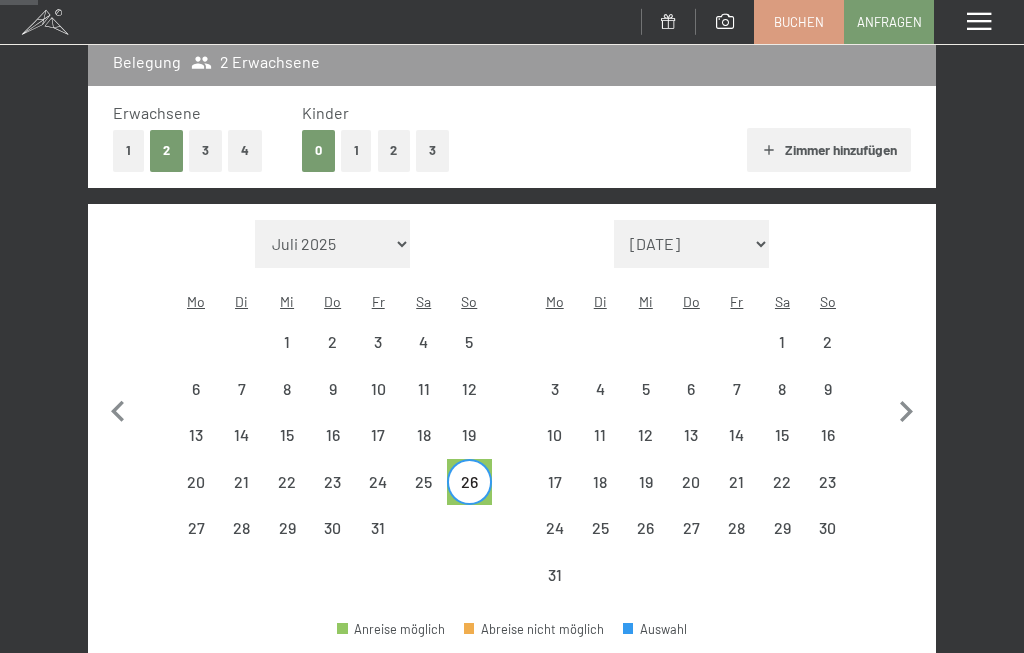 click on "2" at bounding box center [828, 355] 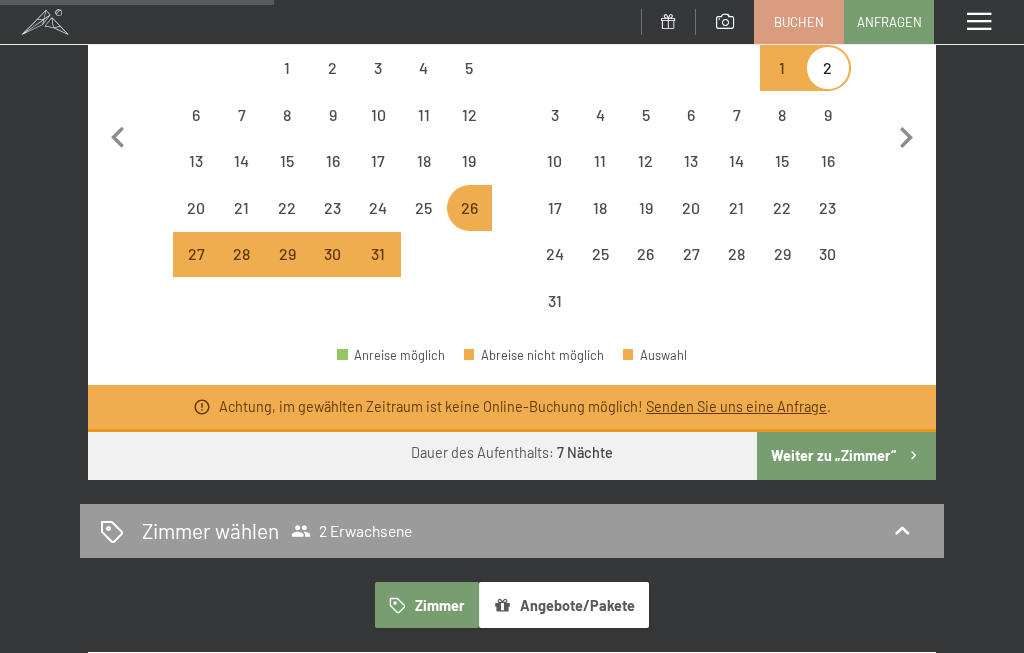scroll, scrollTop: 548, scrollLeft: 0, axis: vertical 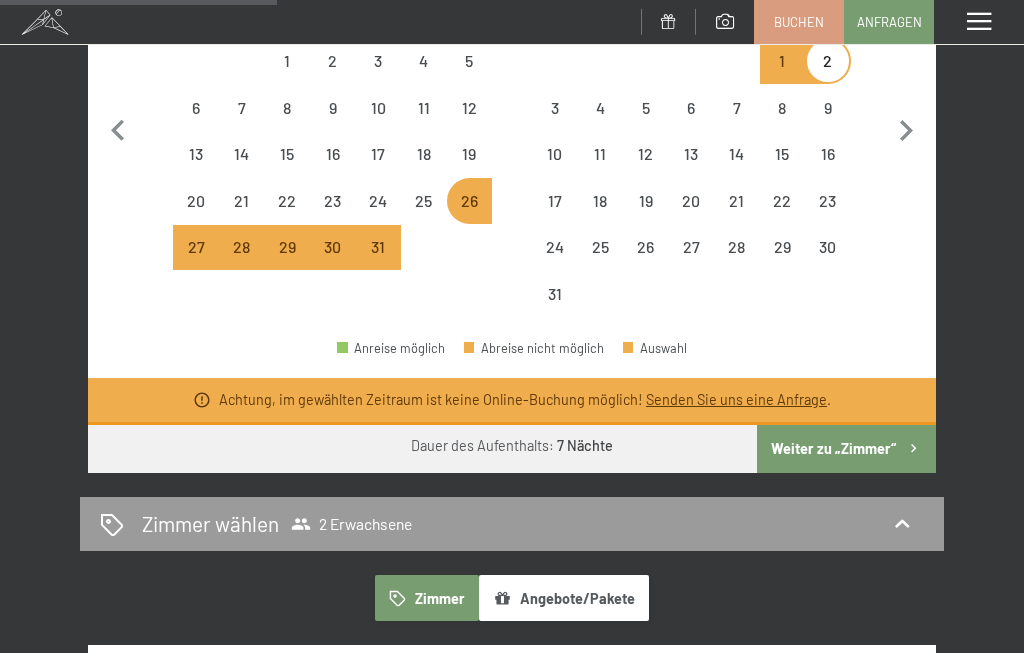 click on "Angebote/Pakete" at bounding box center [564, 598] 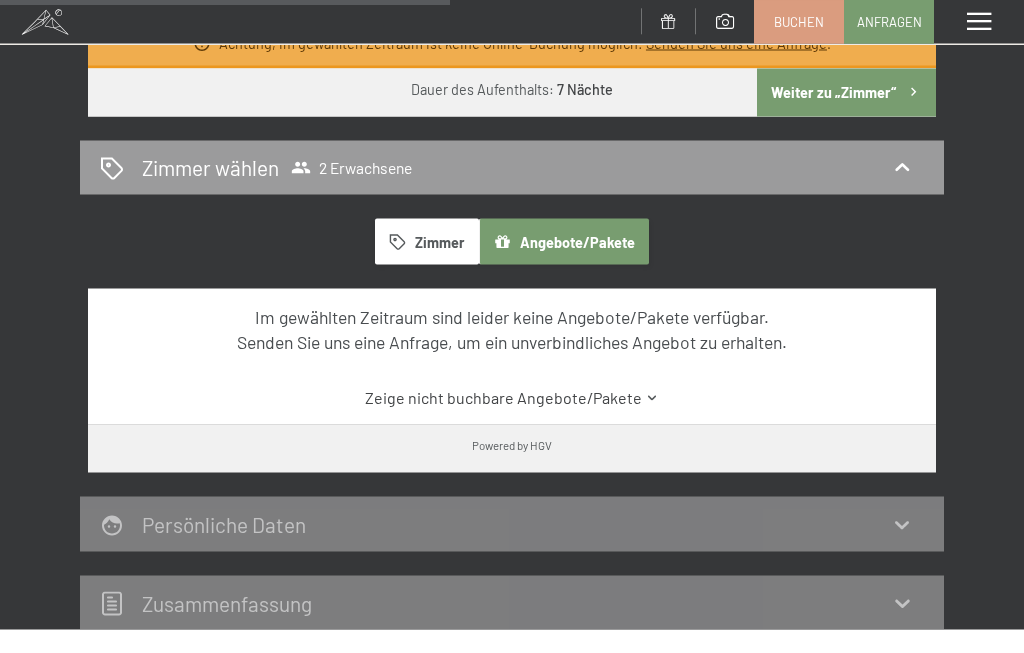 scroll, scrollTop: 875, scrollLeft: 0, axis: vertical 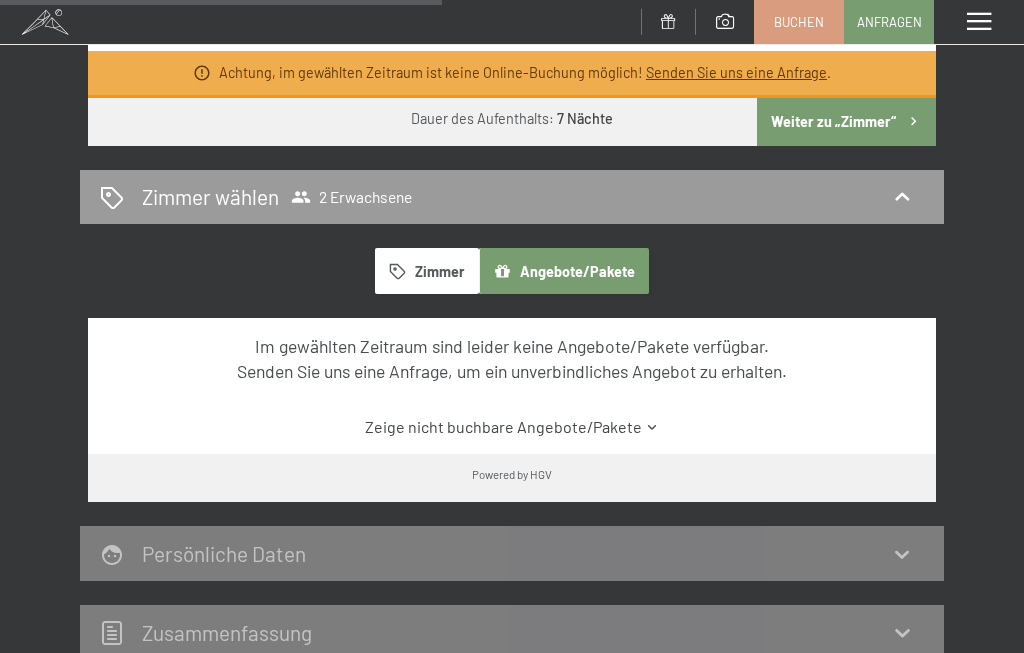 click on "Zusammen­fassung" at bounding box center (512, 632) 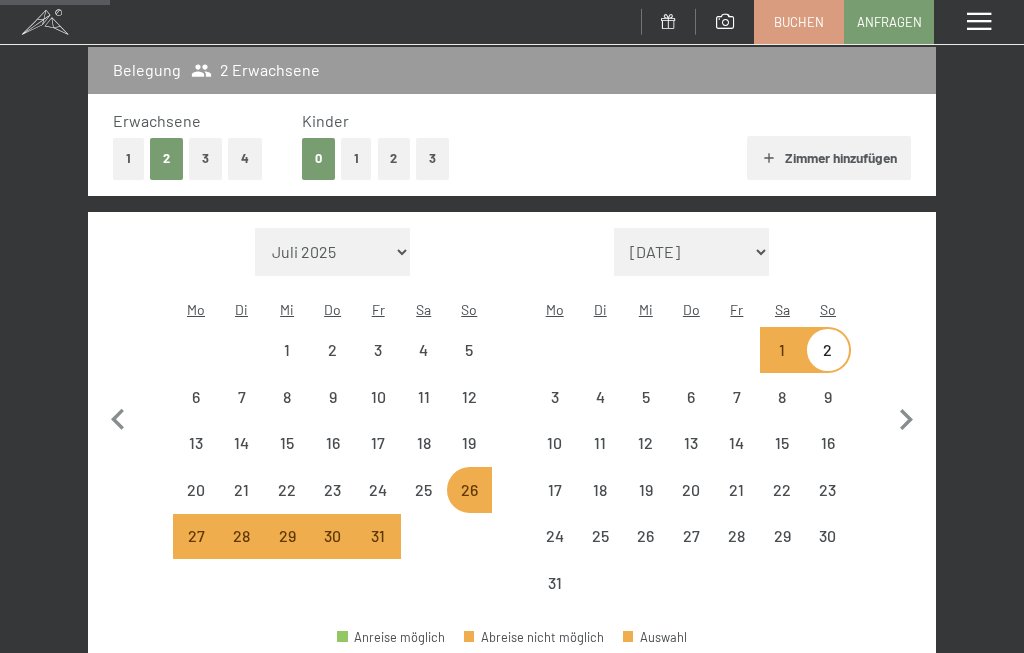 scroll, scrollTop: 215, scrollLeft: 0, axis: vertical 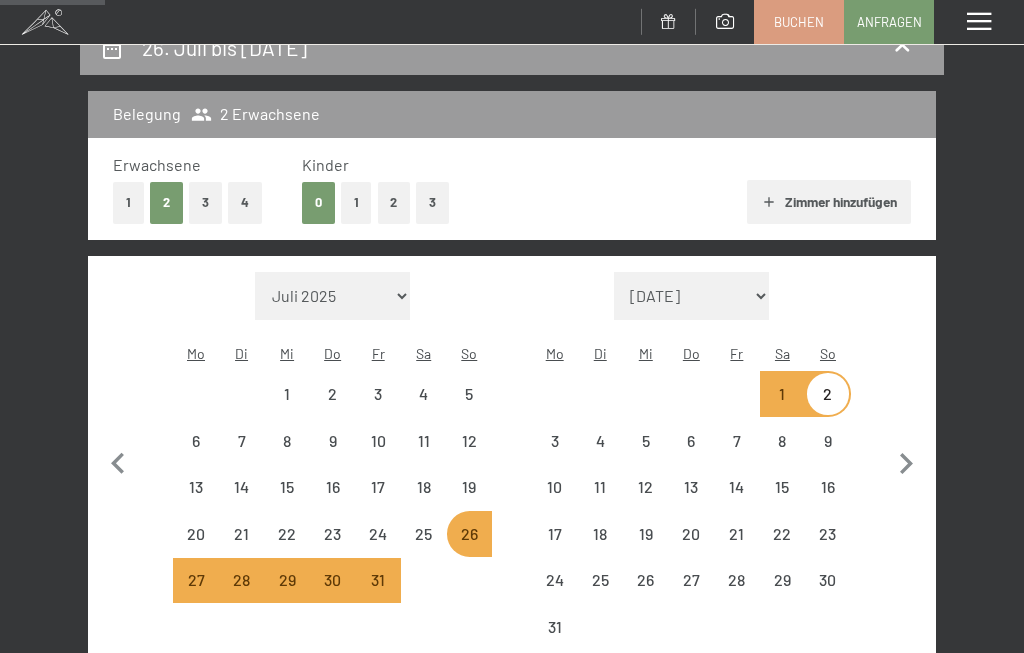 click 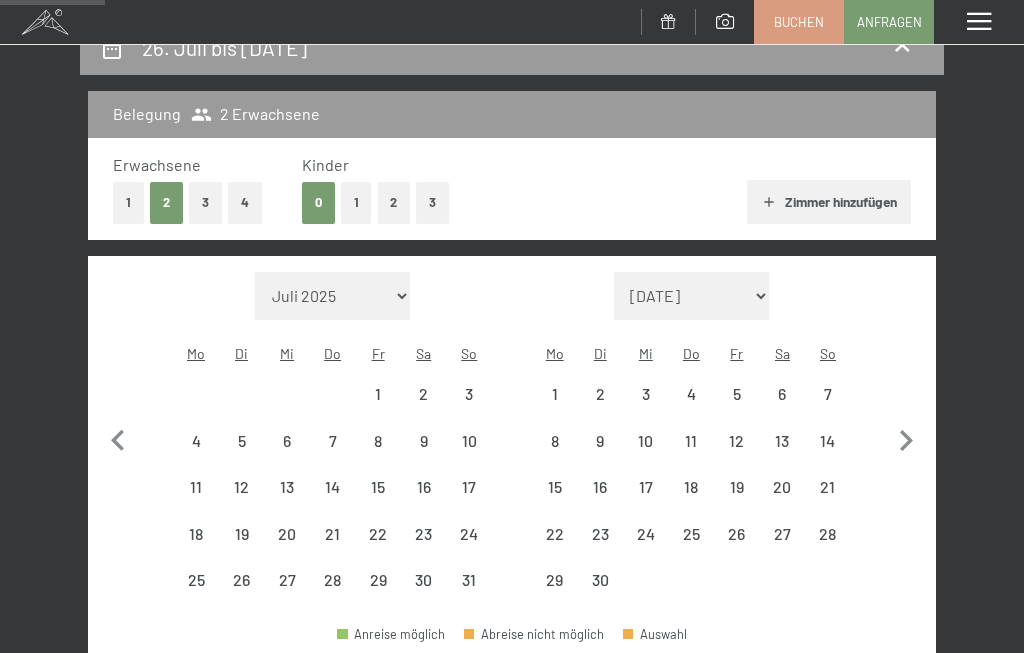 click 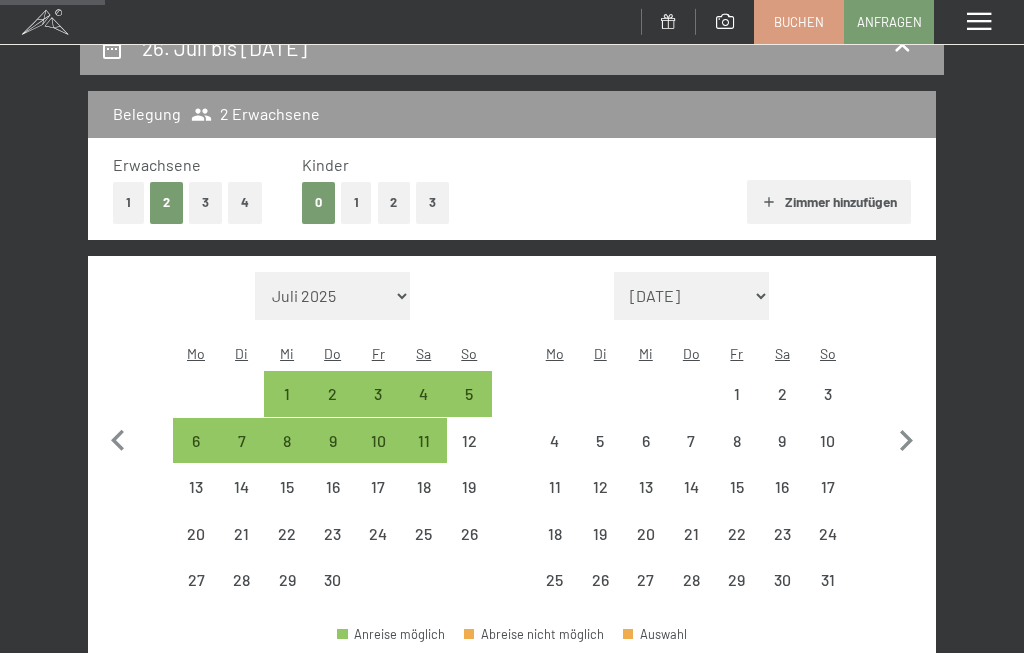 click 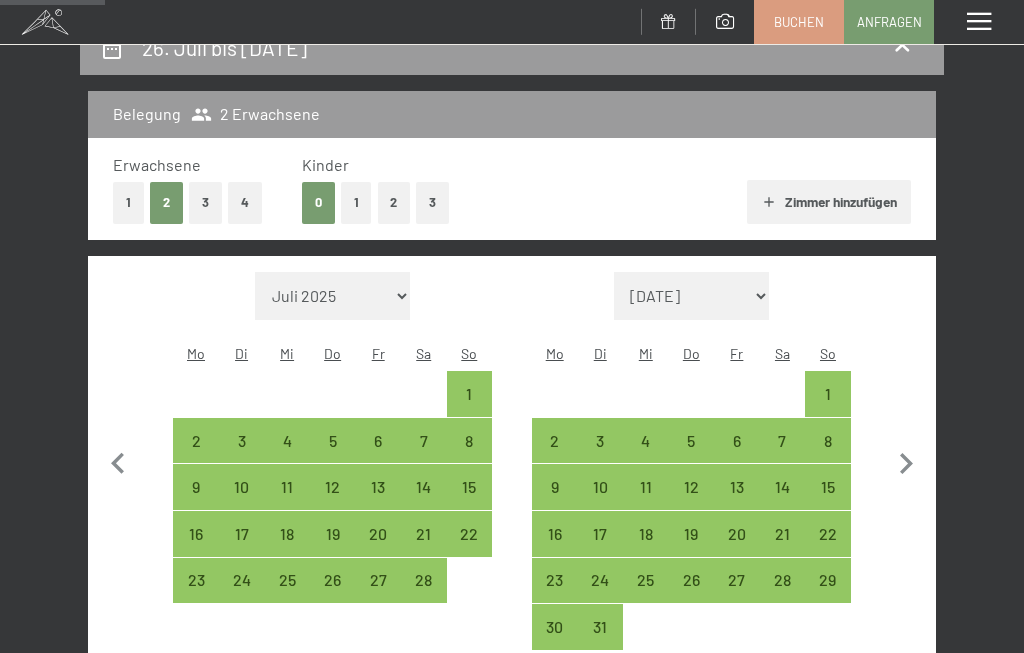 click 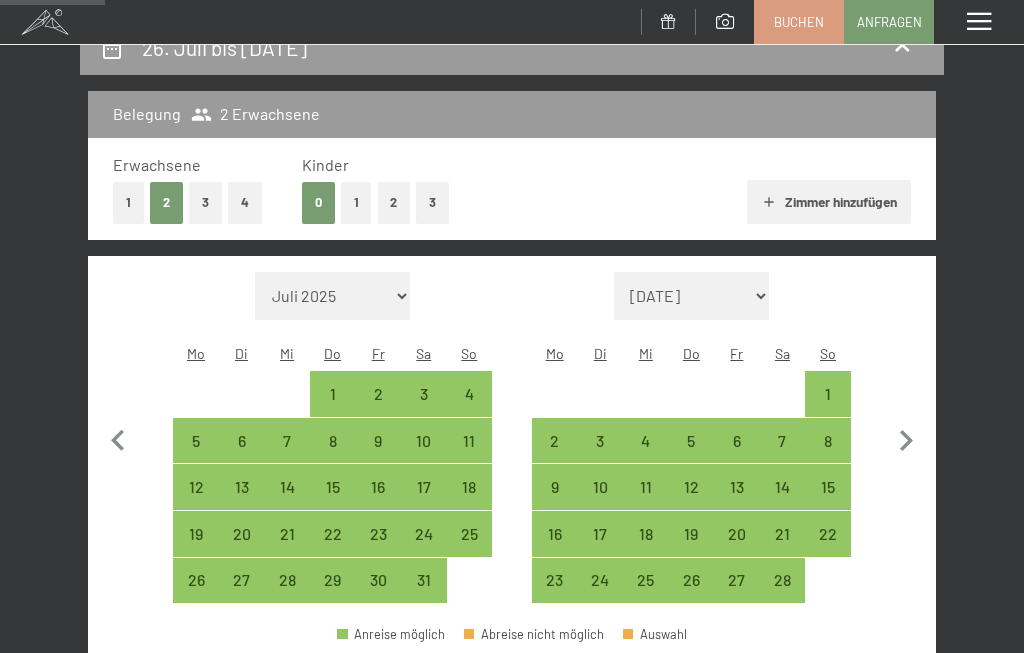 click at bounding box center [118, 438] 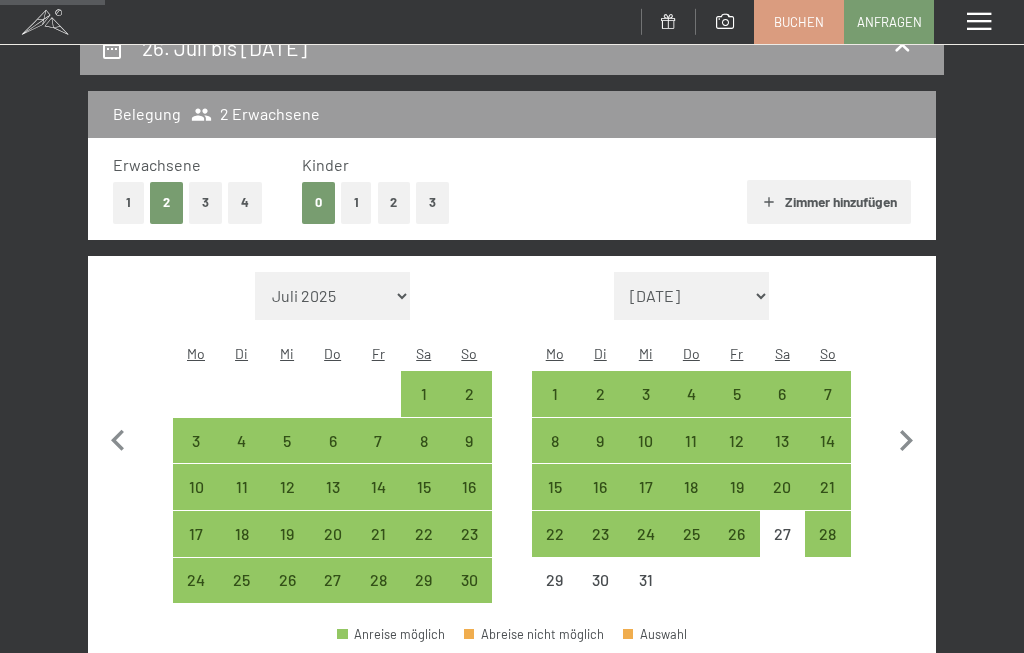 click 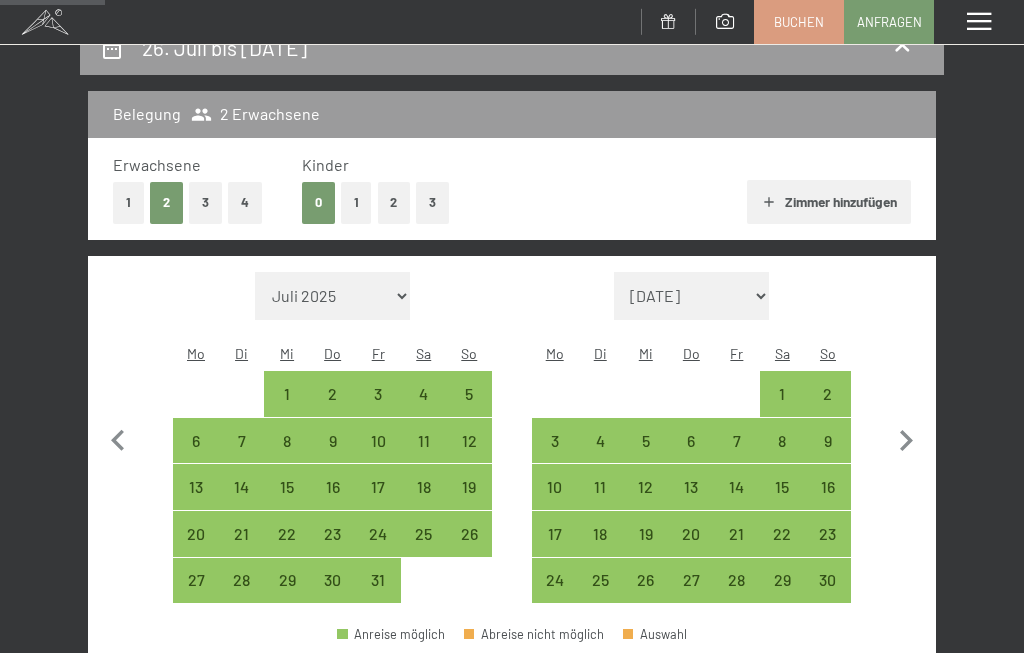 click on "Monat/Jahr Juli 2025 August 2025 September 2025 Oktober 2025 November 2025 Dezember 2025 Januar 2026 Februar 2026 März 2026 April 2026 Mai 2026 Juni 2026 Juli 2026 August 2026 September 2026 Oktober 2026 November 2026 Dezember 2026 Januar 2027 Februar 2027 März 2027 April 2027 Mai 2027 Juni 2027 Juli 2027 Mo Di Mi Do Fr Sa So 1 2 3 4 5 6 7 8 9 10 11 12 13 14 15 16 17 18 19 20 21 22 23 24 25 26 27 28 29 30 31 Monat/Jahr August 2025 September 2025 Oktober 2025 November 2025 Dezember 2025 Januar 2026 Februar 2026 März 2026 April 2026 Mai 2026 Juni 2026 Juli 2026 August 2026 September 2026 Oktober 2026 November 2026 Dezember 2026 Januar 2027 Februar 2027 März 2027 April 2027 Mai 2027 Juni 2027 Juli 2027 August 2027 Mo Di Mi Do Fr Sa So 1 2 3 4 5 6 7 8 9 10 11 12 13 14 15 16 17 18 19 20 21 22 23 24 25 26 27 28 29 30" at bounding box center [511, 438] 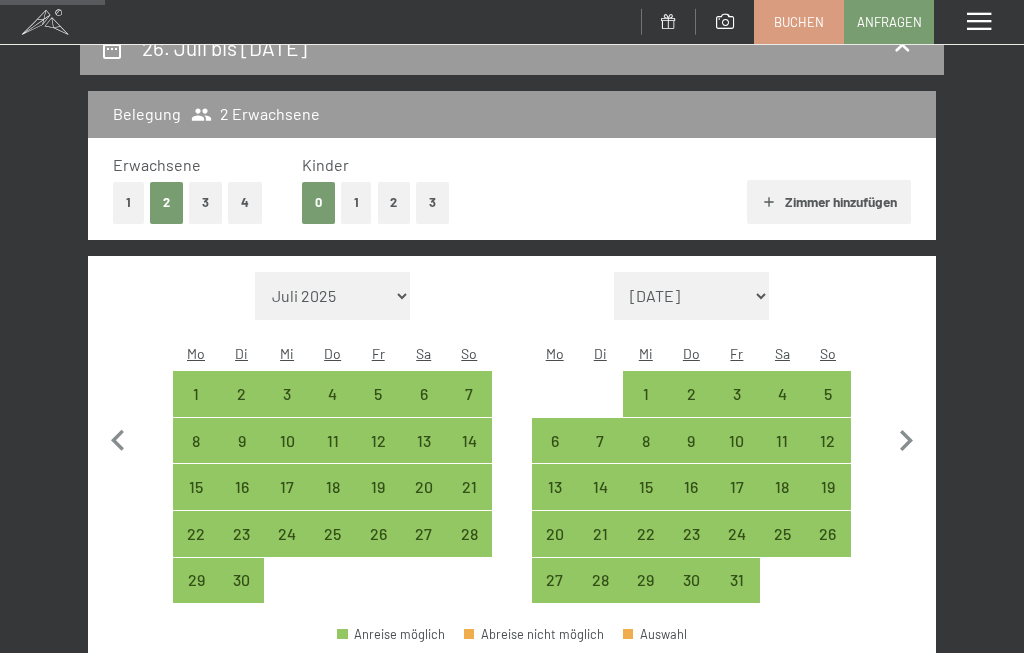 click 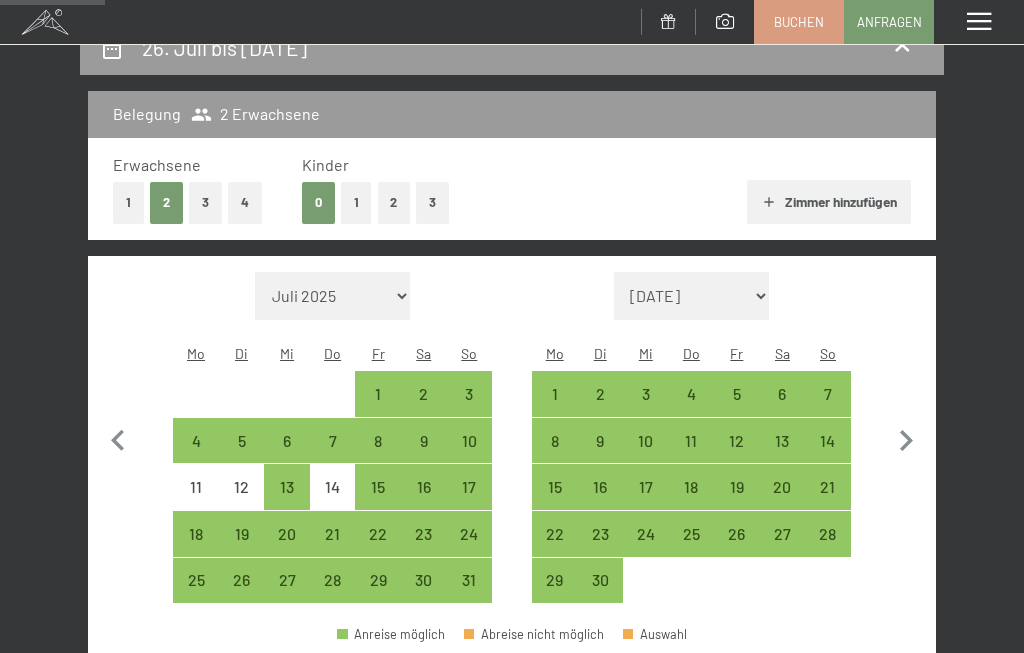 click 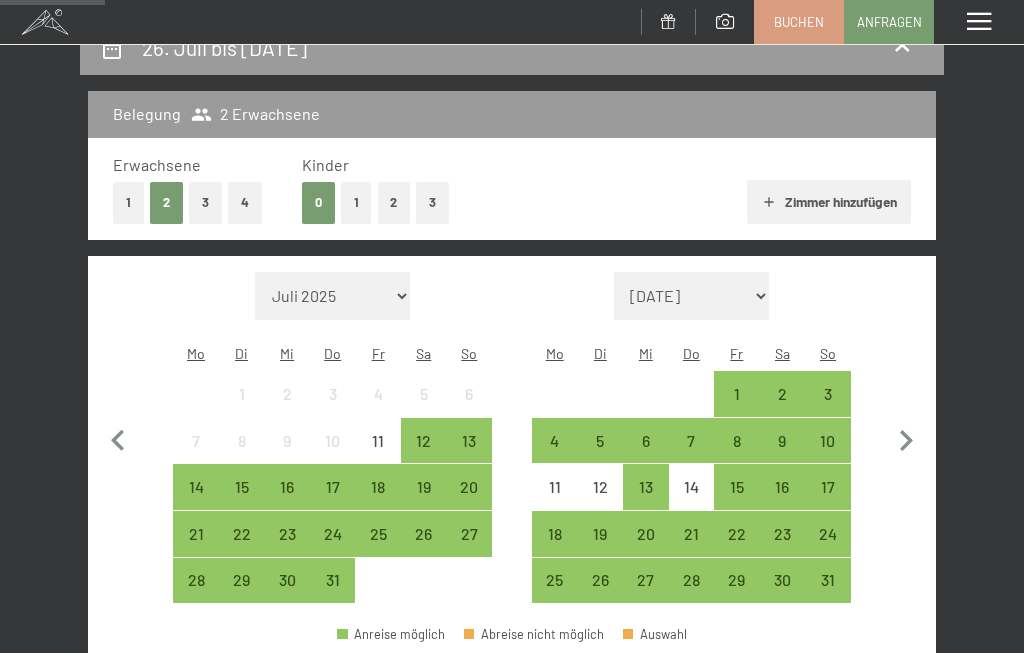 click on "1" at bounding box center [737, 407] 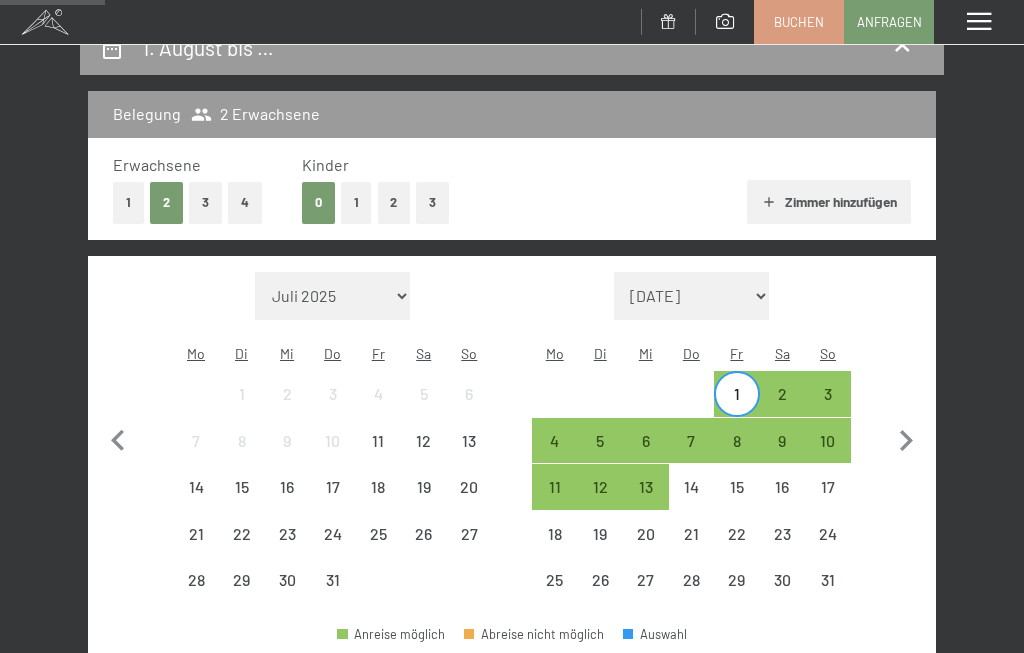 click on "27" at bounding box center [470, 547] 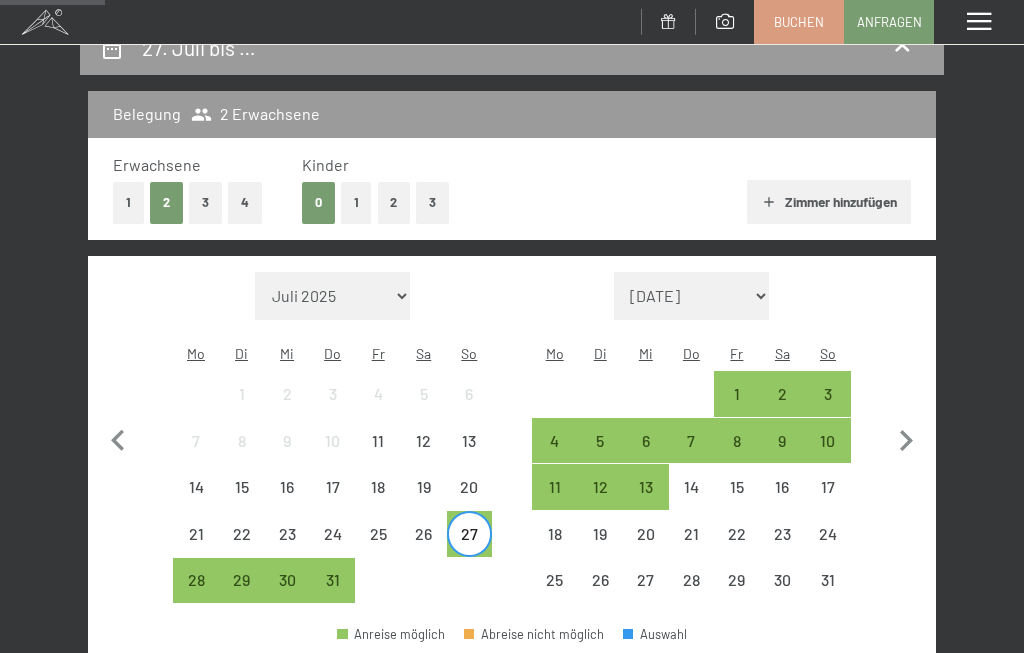 click on "3" at bounding box center (828, 407) 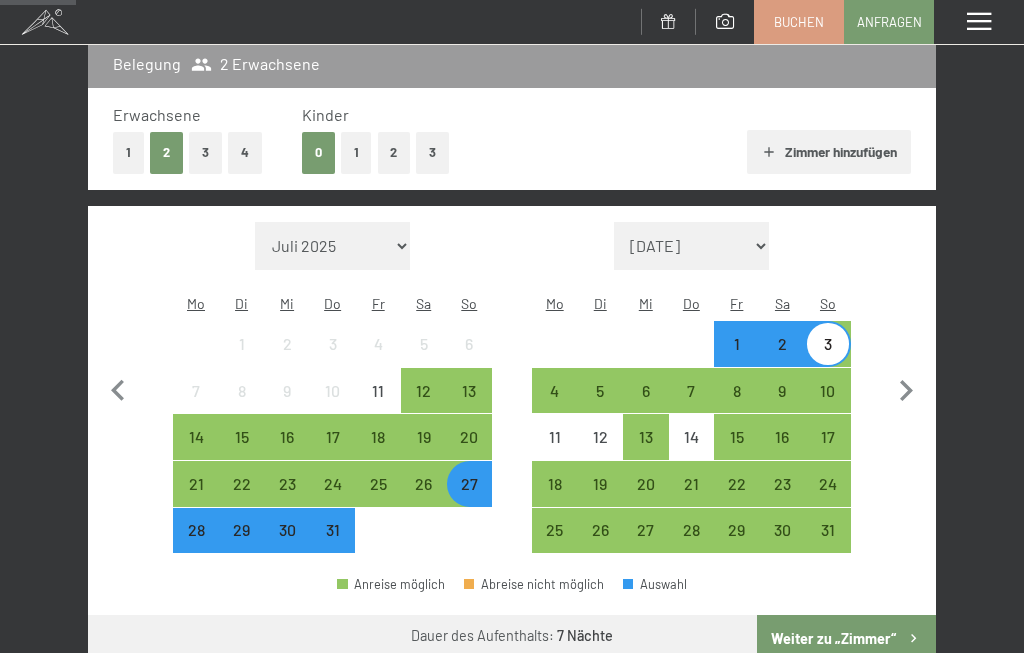 scroll, scrollTop: 266, scrollLeft: 0, axis: vertical 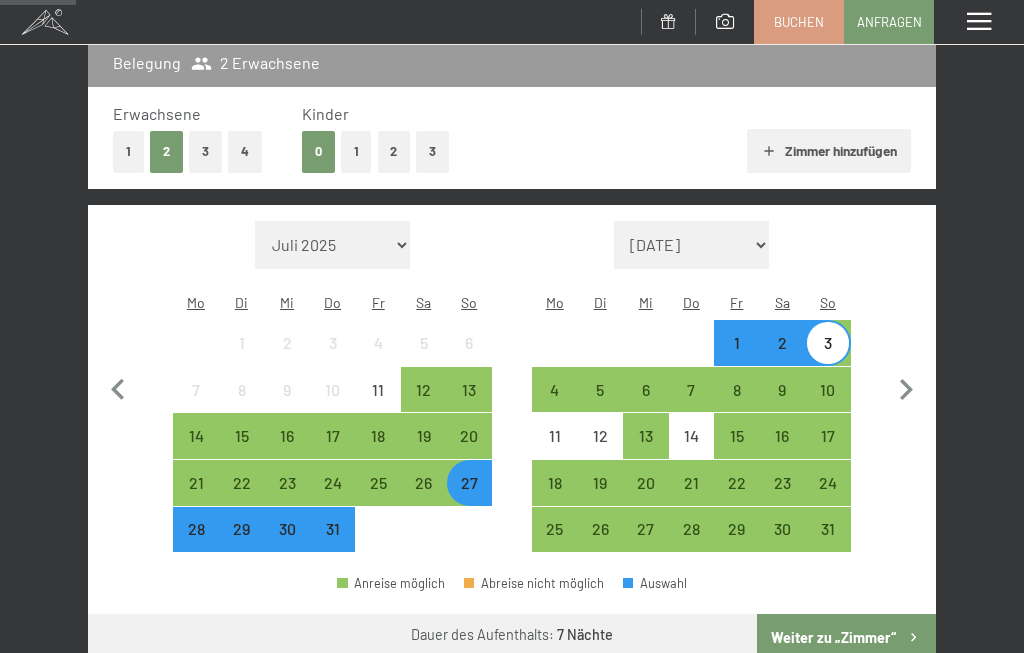 click on "Zimmer hinzufügen" at bounding box center (828, 151) 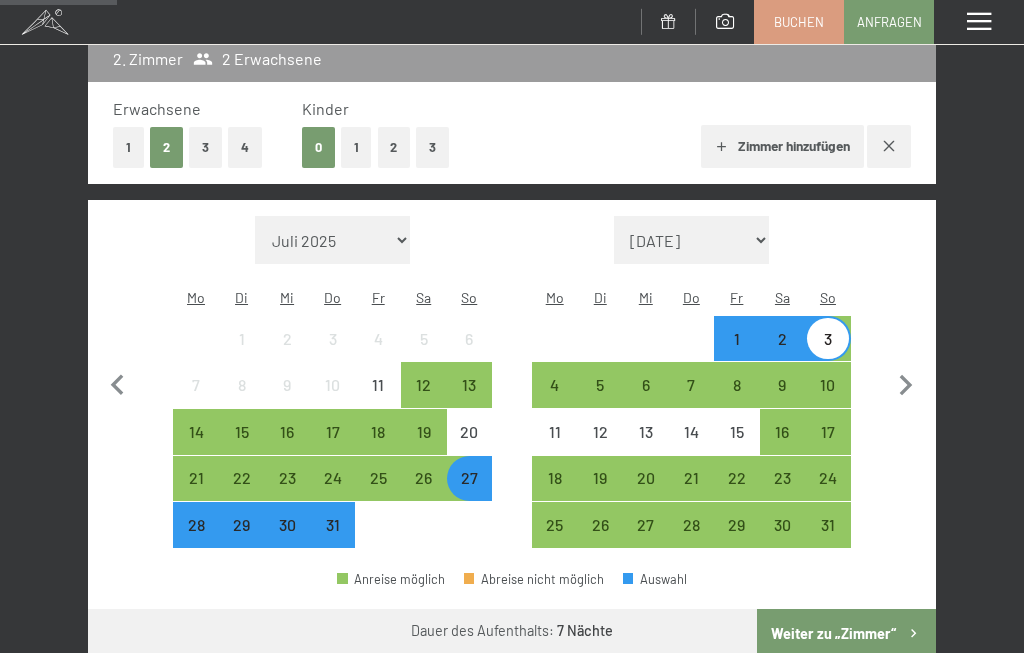 scroll, scrollTop: 437, scrollLeft: 0, axis: vertical 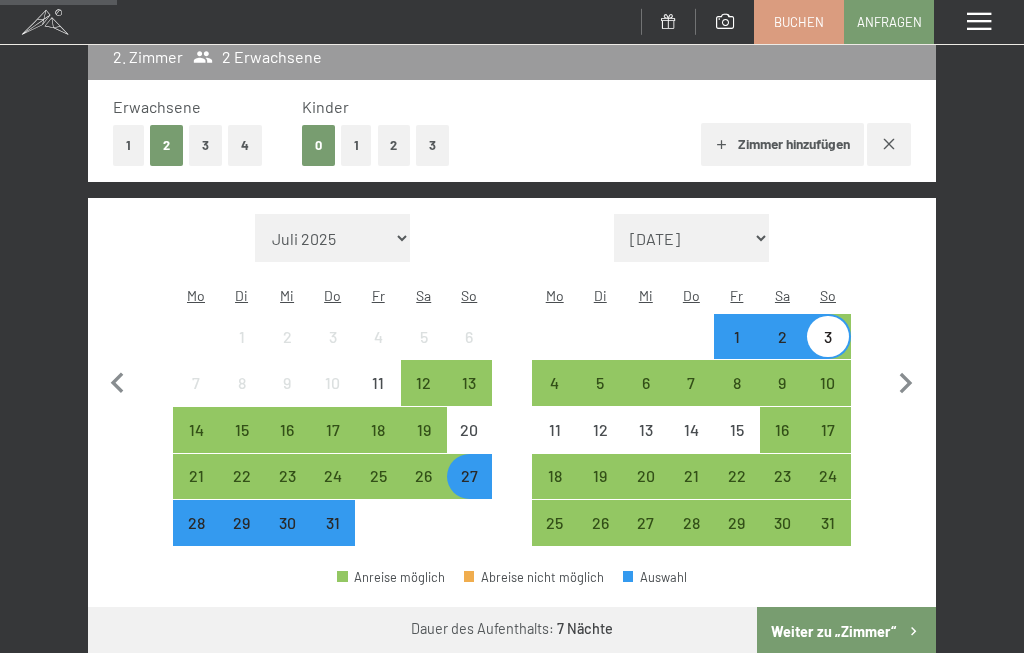 click on "28" at bounding box center (196, 536) 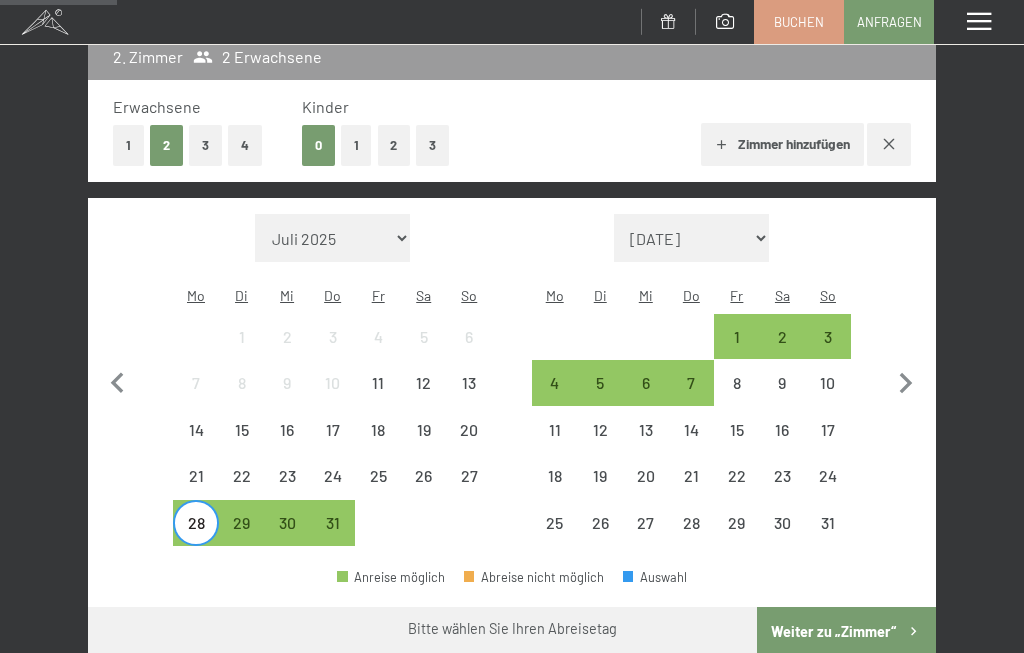 click on "3" at bounding box center (828, 350) 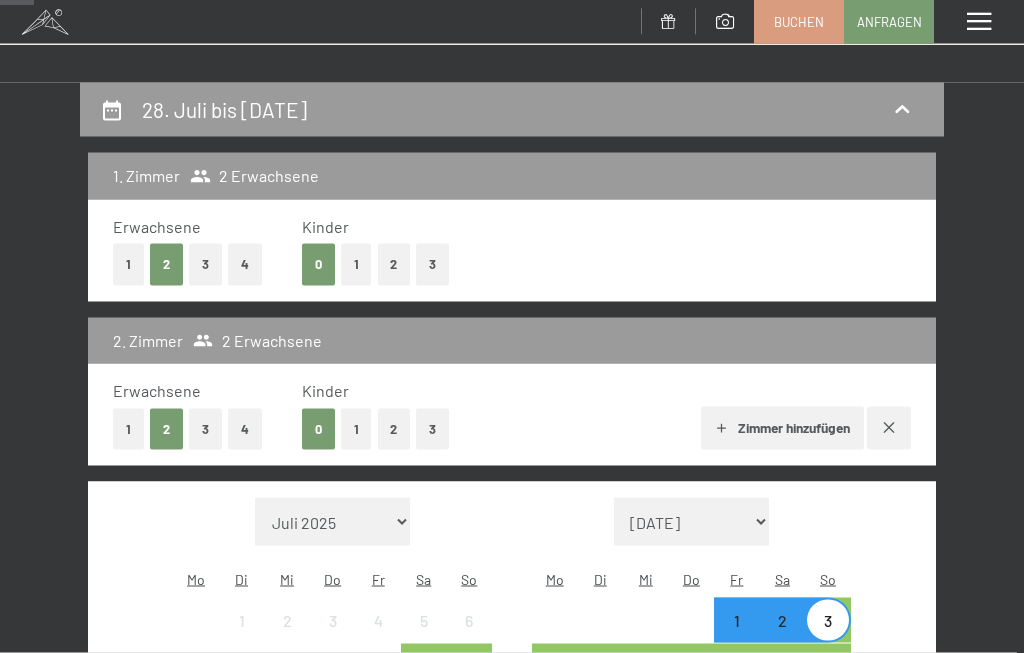 scroll, scrollTop: 158, scrollLeft: 0, axis: vertical 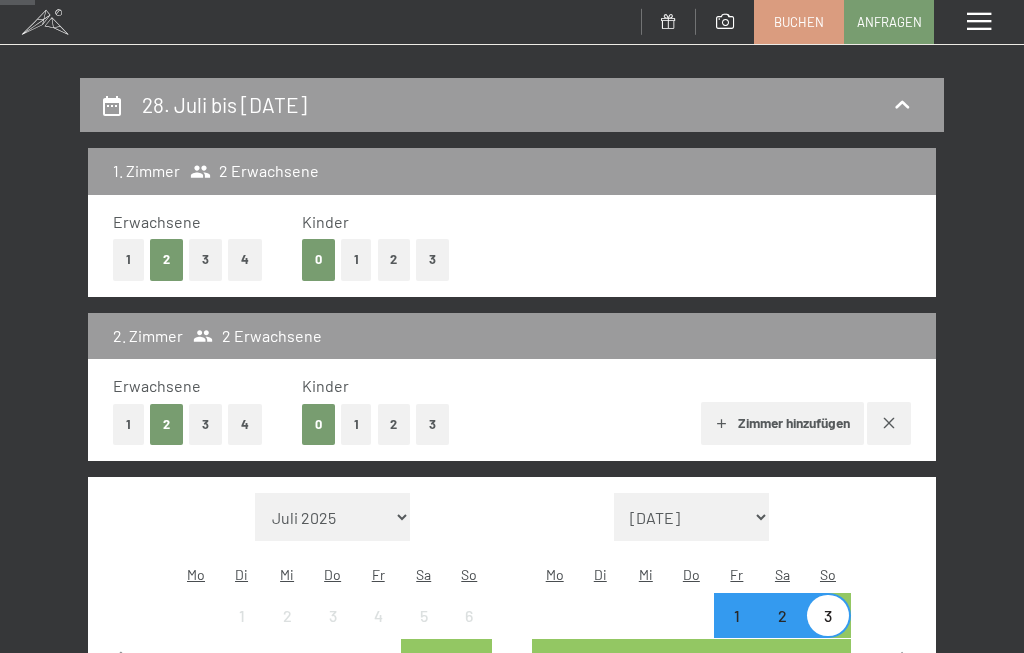 click at bounding box center [979, 22] 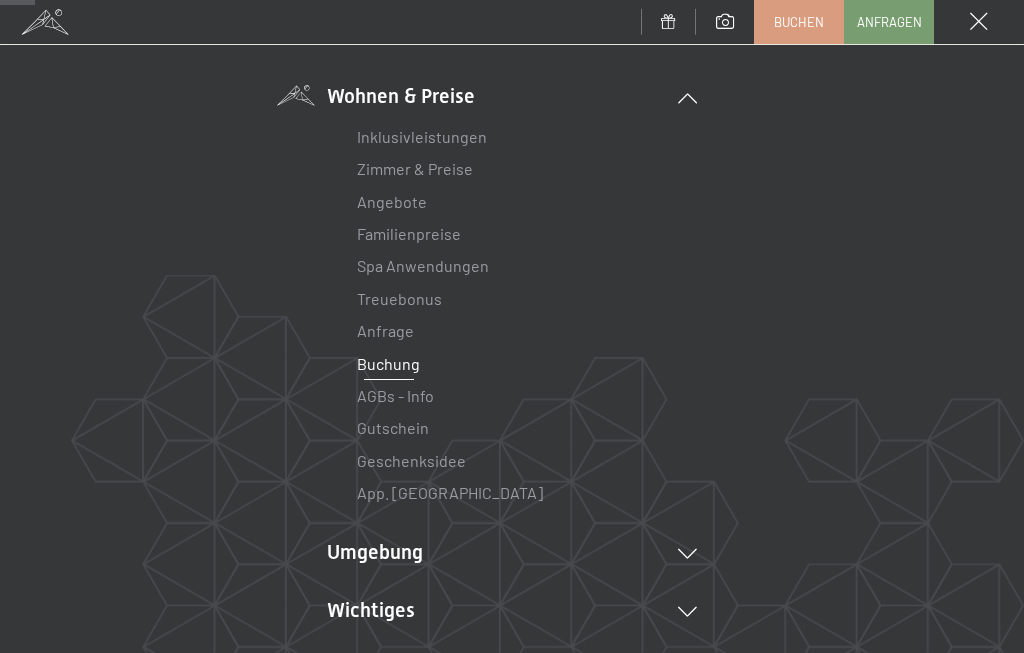 scroll, scrollTop: 189, scrollLeft: 0, axis: vertical 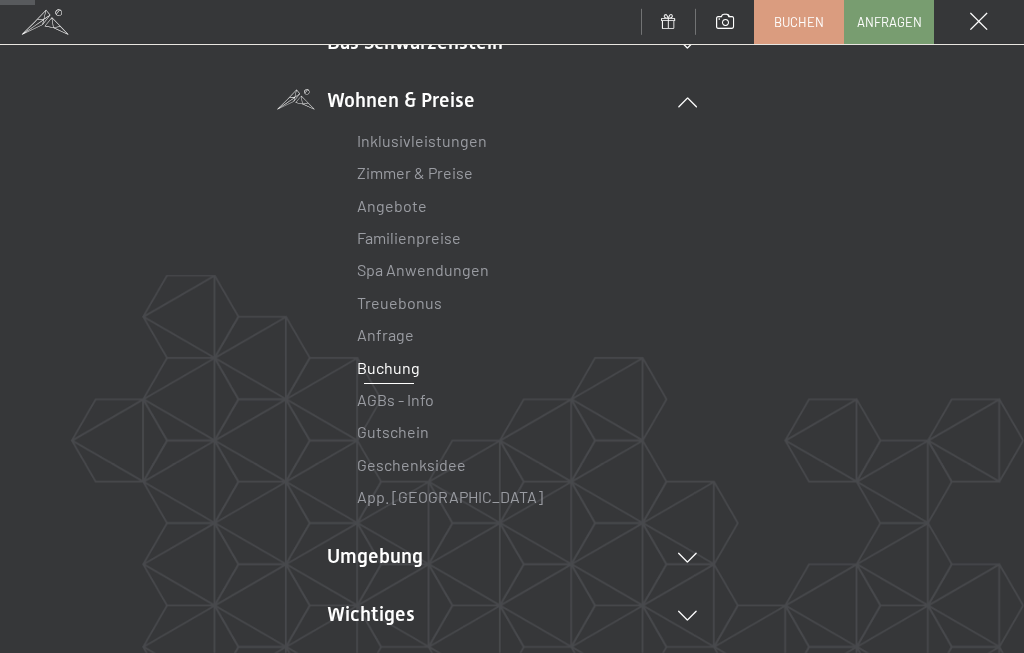 click on "Umgebung           Das Ahrntal         Ski & Winter         Skifahren         Skischule             Wandern & Sommer         Wandern         Biken             Sehenswürdigkeiten         Touren Tipps         Wanderbilder         Shopping" at bounding box center [512, 557] 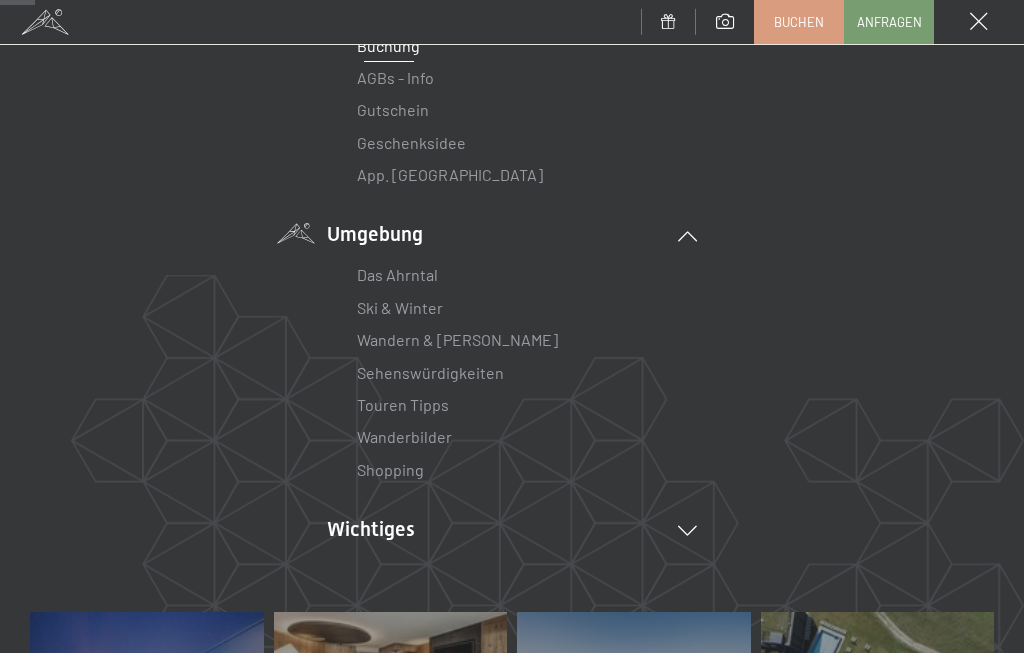 scroll, scrollTop: 560, scrollLeft: 0, axis: vertical 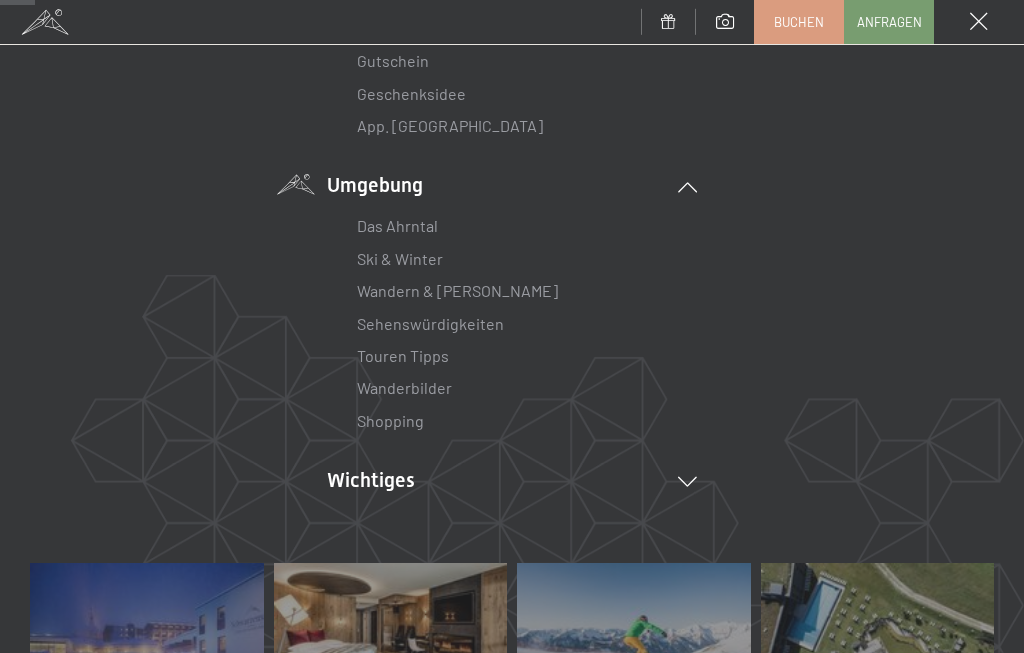 click on "Wandern & [PERSON_NAME]" at bounding box center (457, 290) 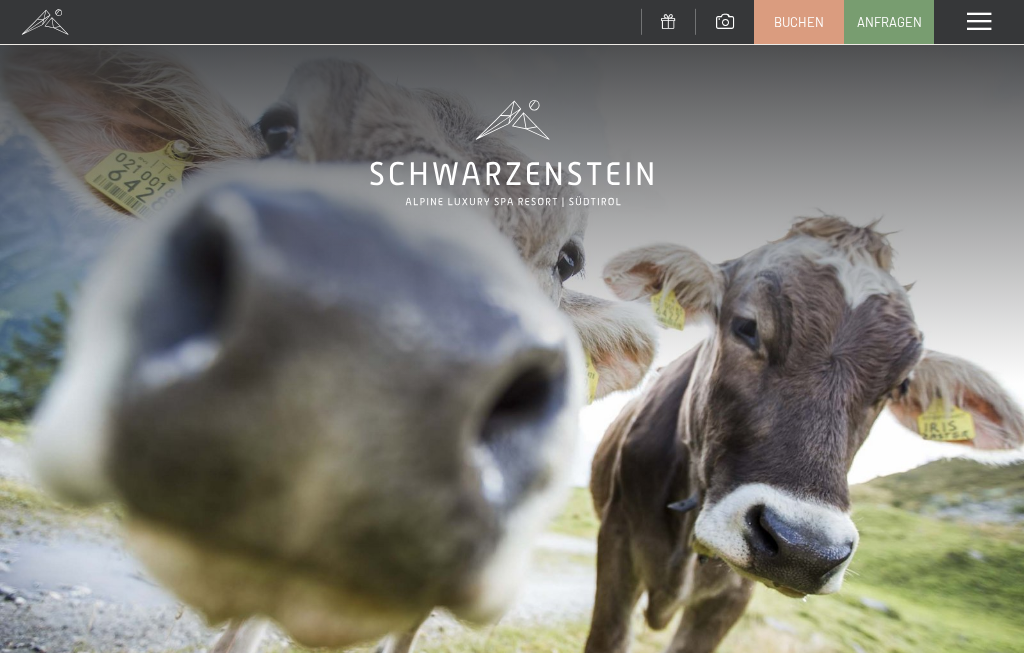 scroll, scrollTop: 0, scrollLeft: 0, axis: both 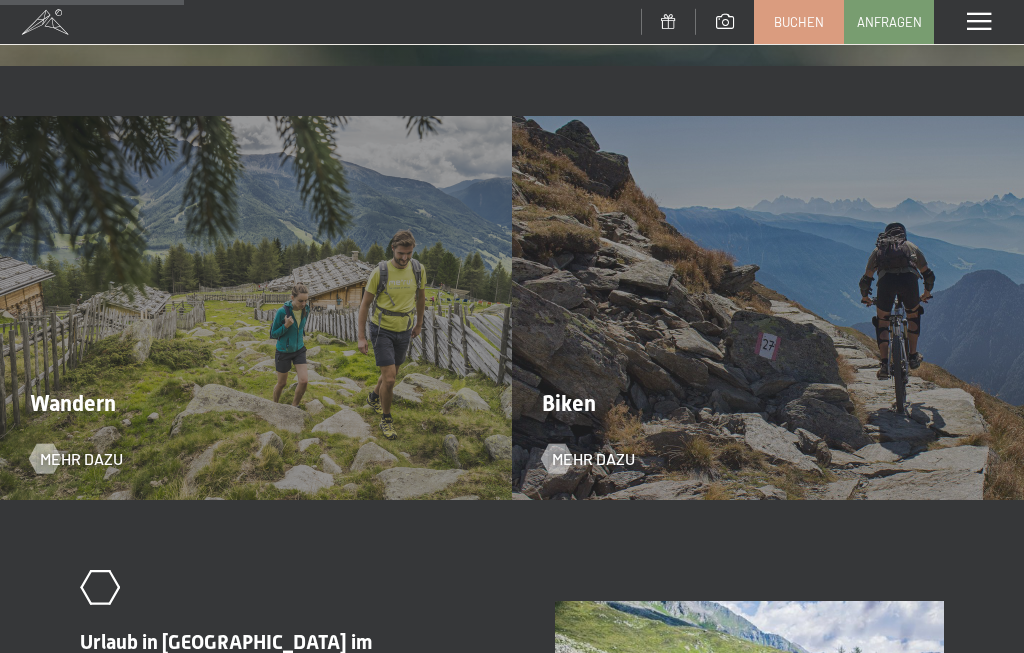 click on "Wandern             Mehr dazu" at bounding box center [256, 308] 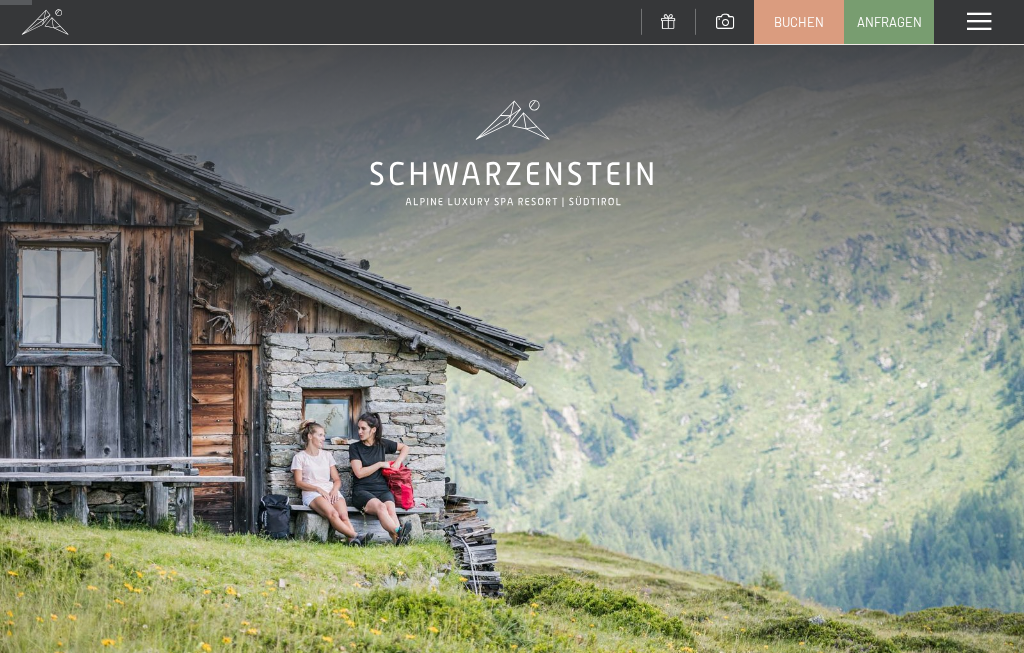 scroll, scrollTop: 215, scrollLeft: 0, axis: vertical 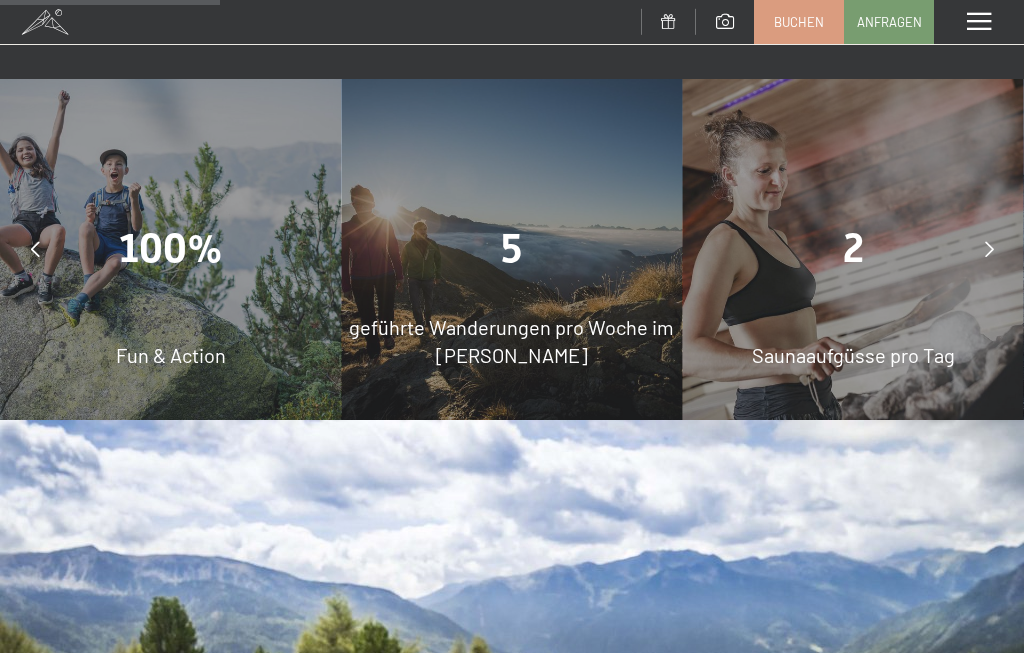 click at bounding box center [989, 249] 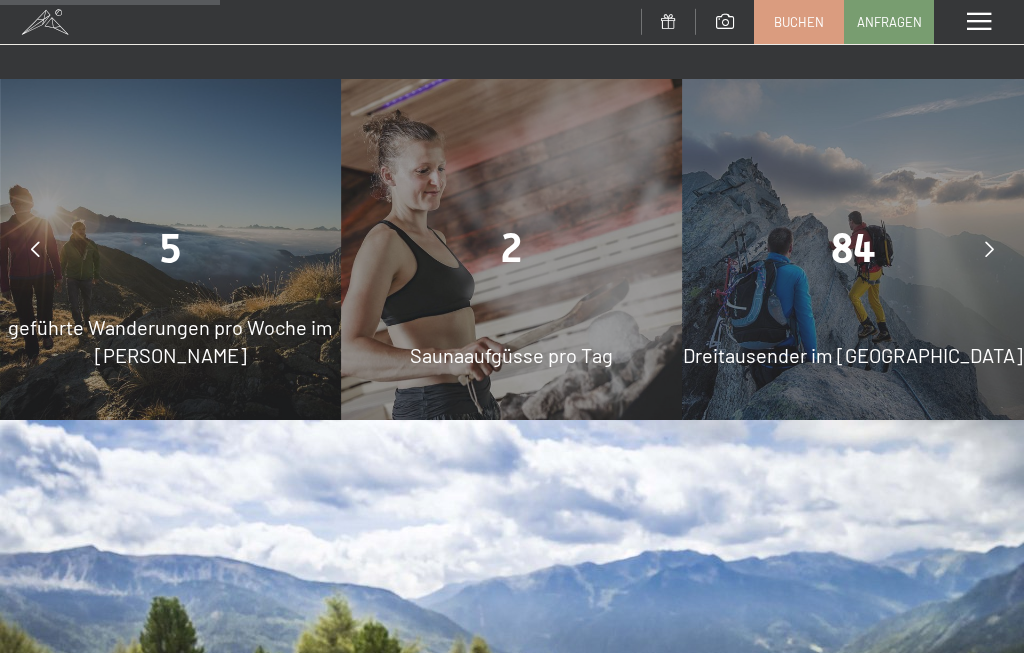click at bounding box center (989, 249) 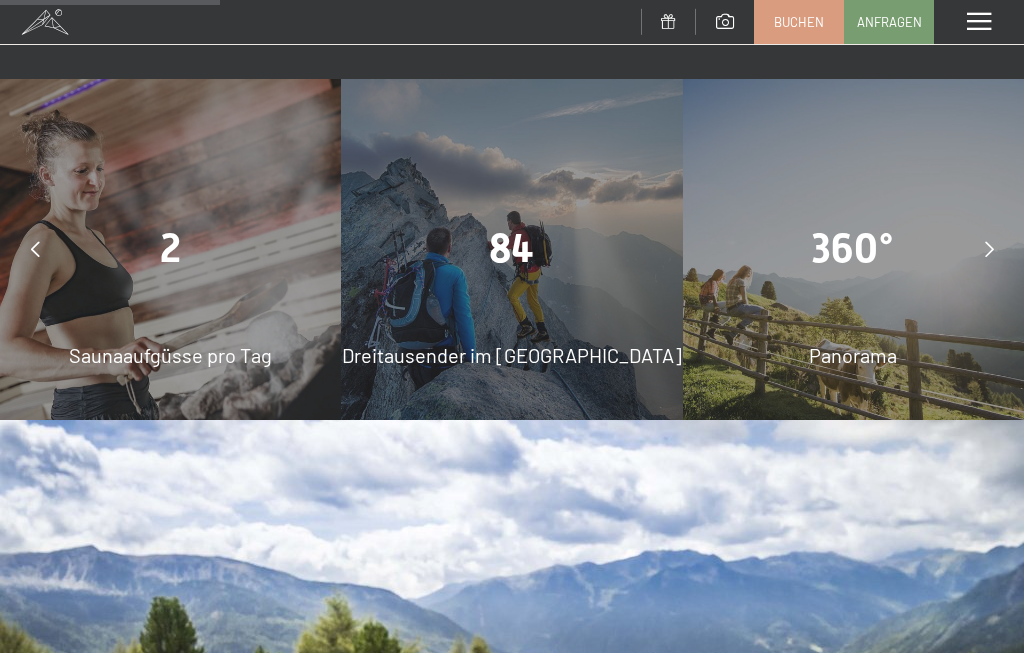 click at bounding box center (989, 249) 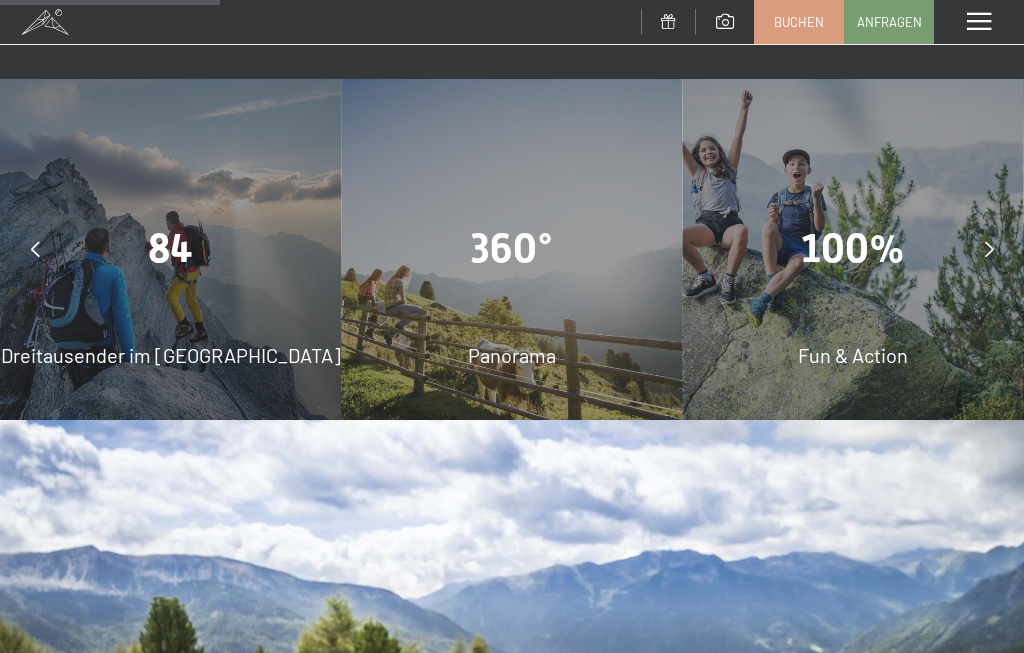 click at bounding box center (989, 249) 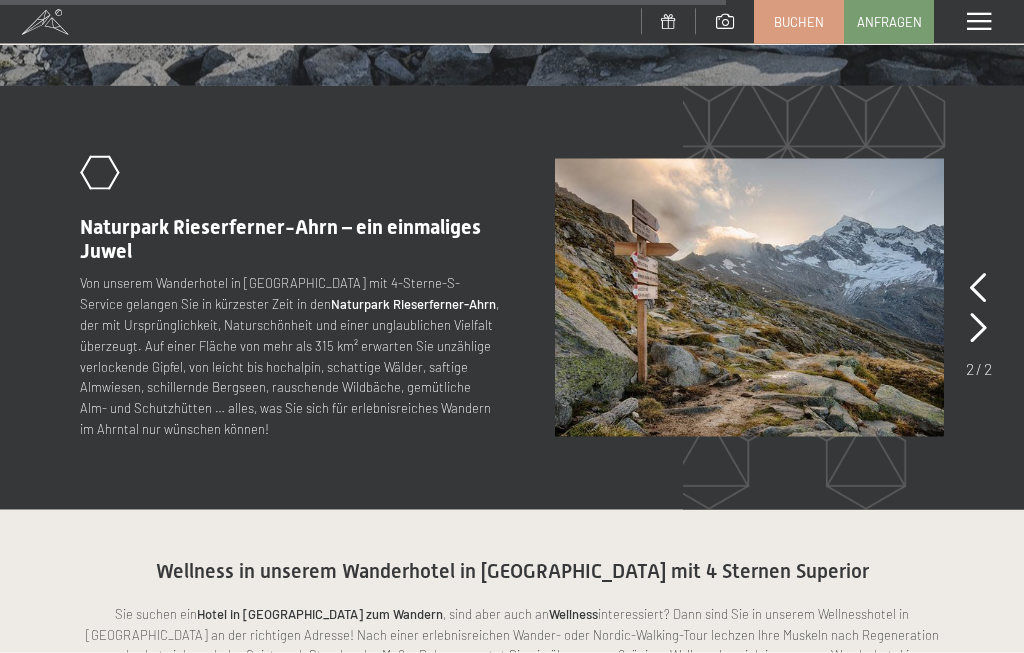 scroll, scrollTop: 4506, scrollLeft: 0, axis: vertical 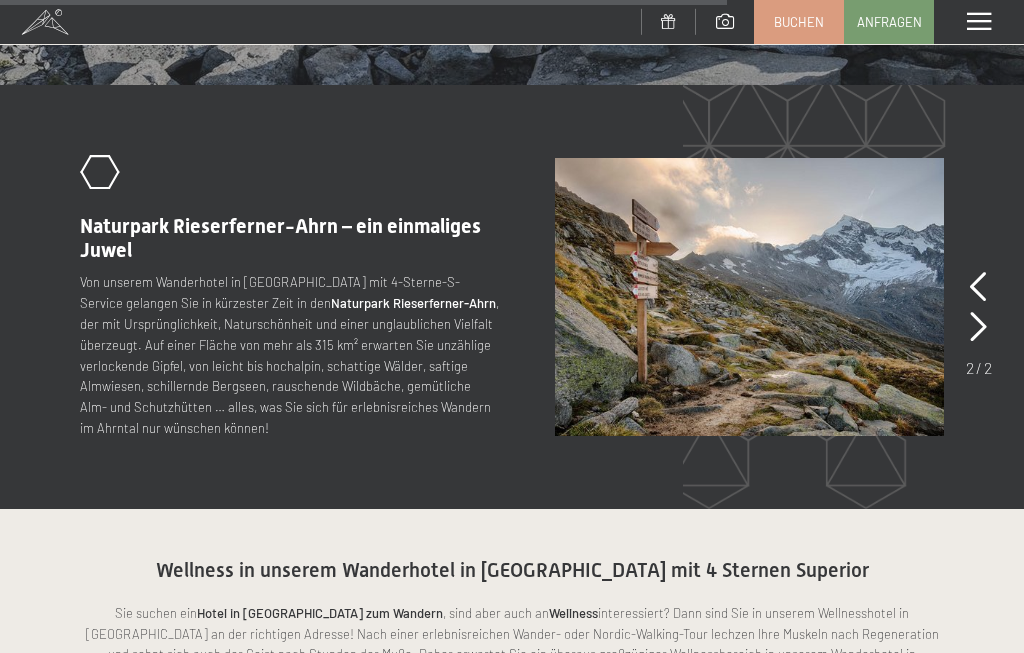 click at bounding box center [978, 327] 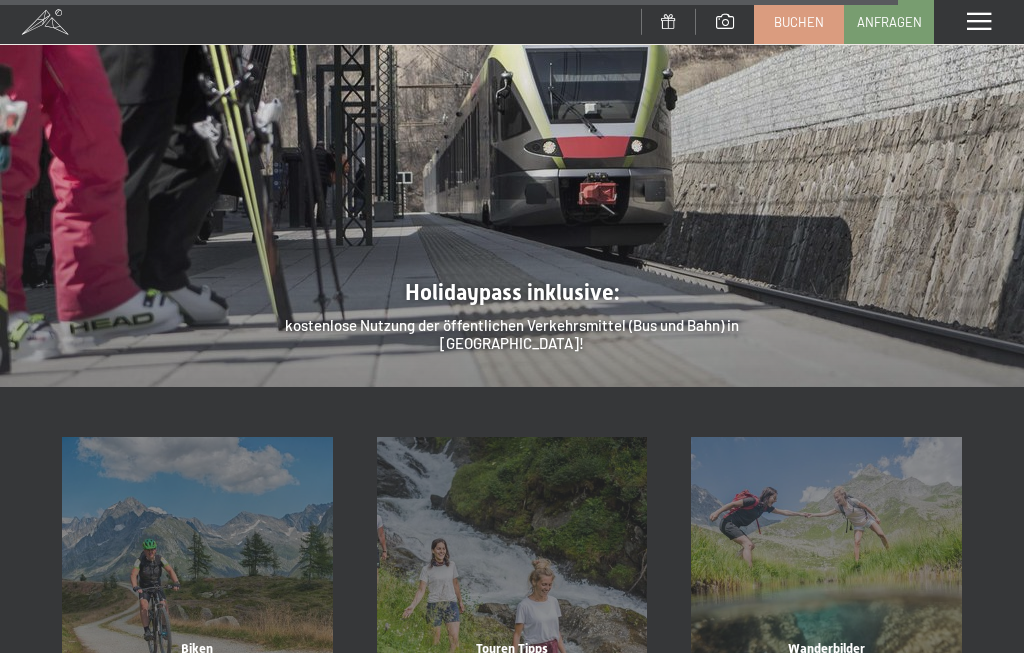 scroll, scrollTop: 5761, scrollLeft: 0, axis: vertical 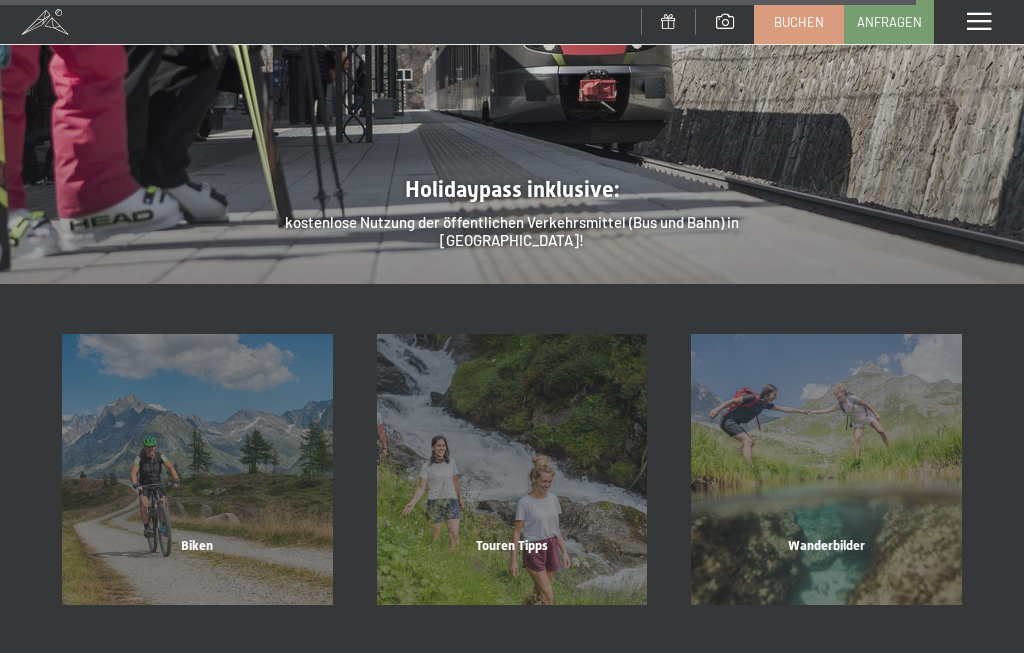 click on "Touren Tipps" at bounding box center (512, 571) 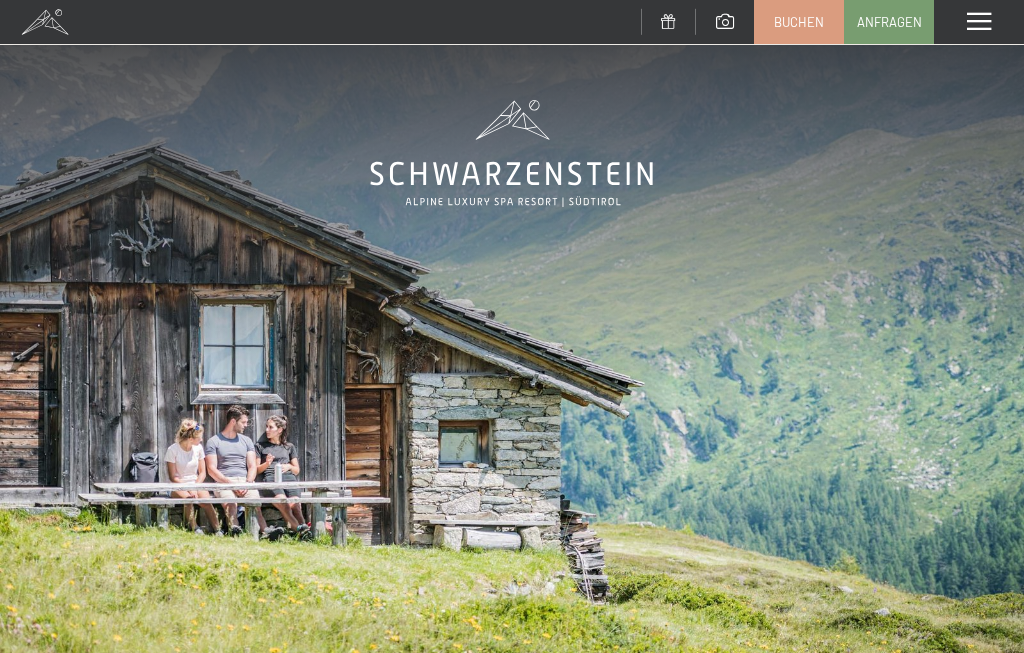 scroll, scrollTop: 72, scrollLeft: 0, axis: vertical 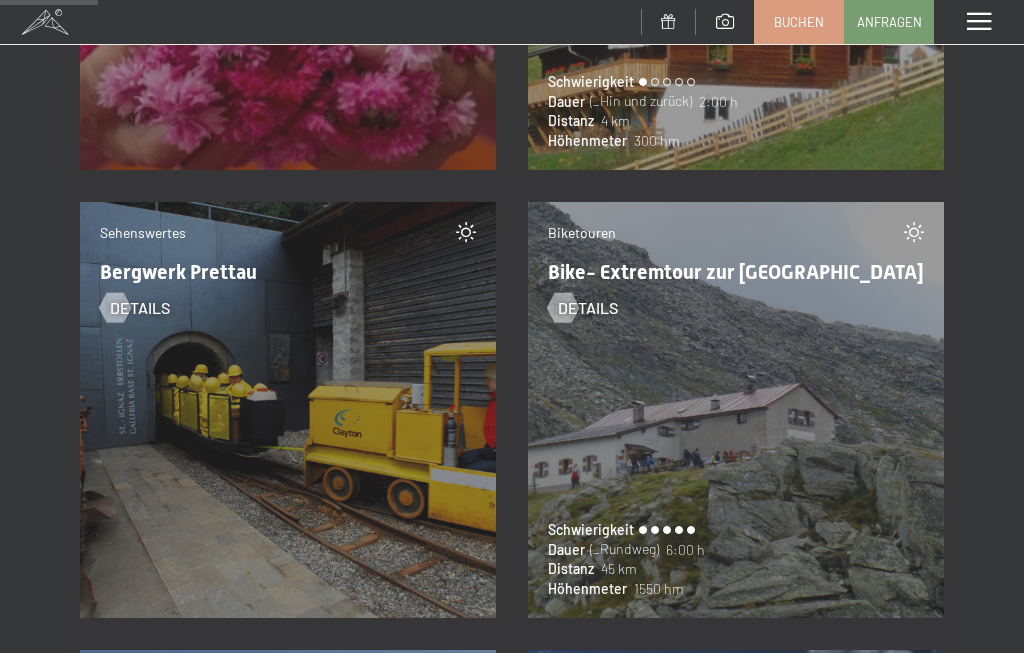 click on "Biketouren               Bike- Extremtour zur Chemnitzer Hütte             Details               Schwierigkeit                         Dauer   (_Rundweg)     6:00 h       Distanz   45 km       Höhenmeter   1550 hm" at bounding box center (736, 410) 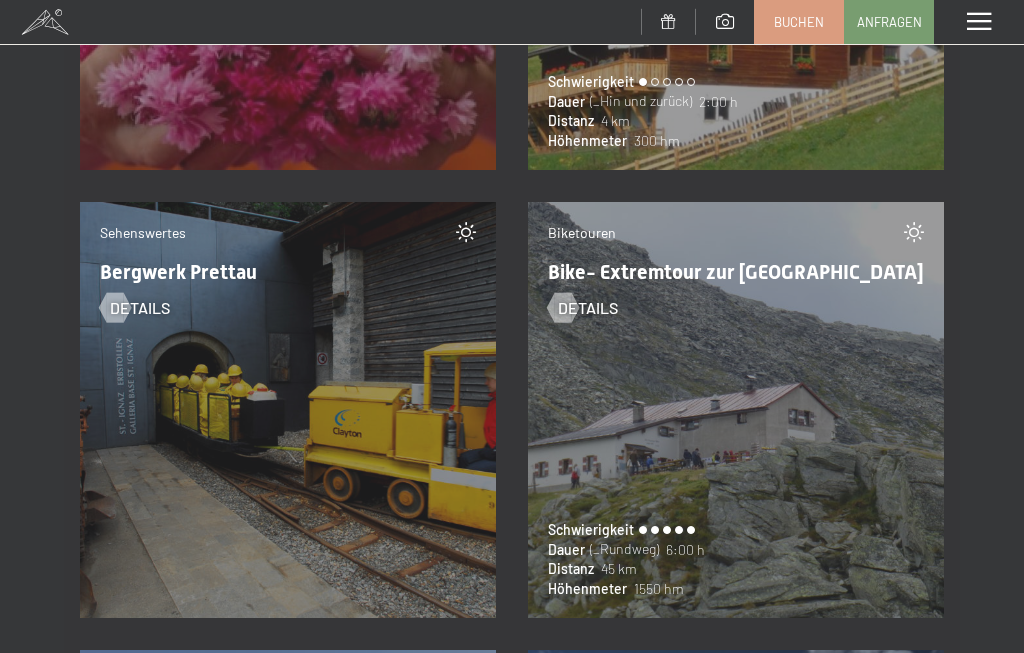 scroll, scrollTop: 0, scrollLeft: 0, axis: both 